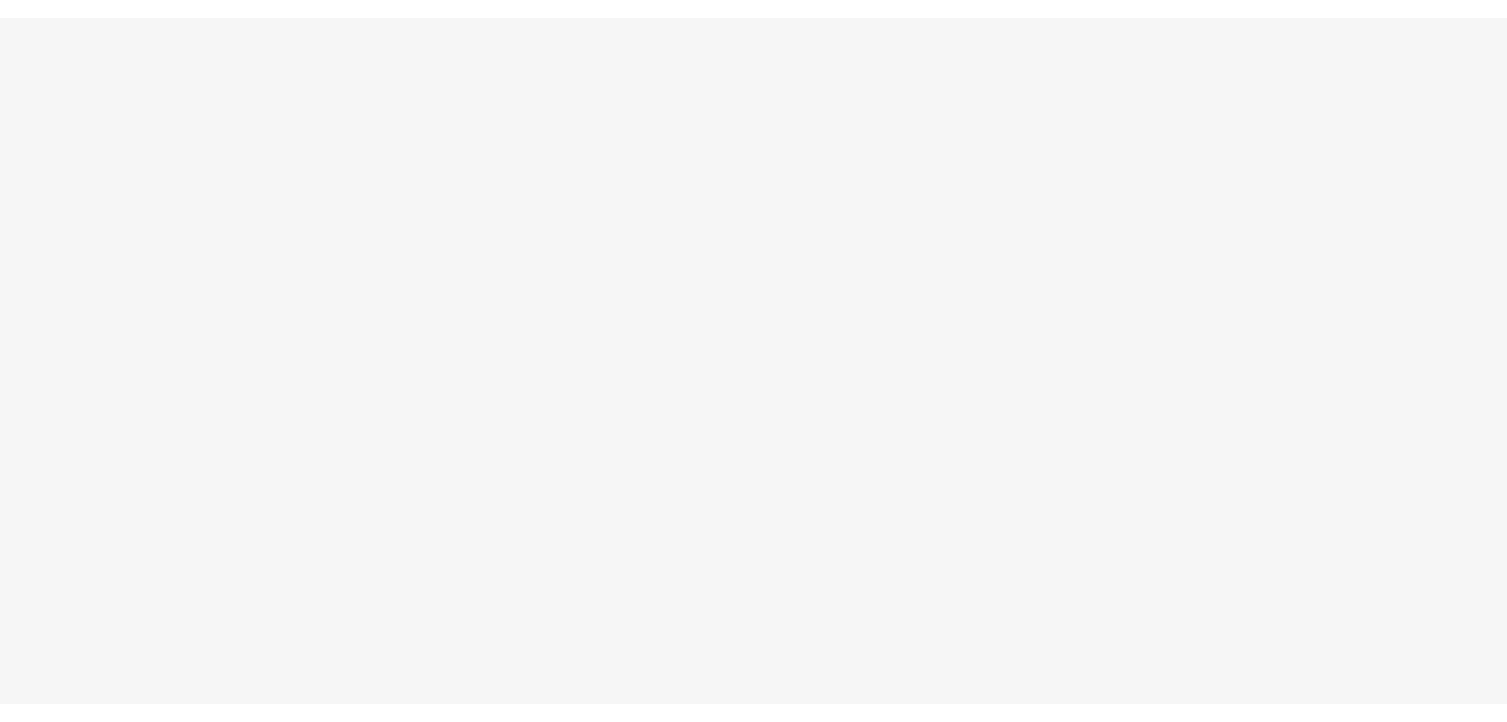 scroll, scrollTop: 0, scrollLeft: 0, axis: both 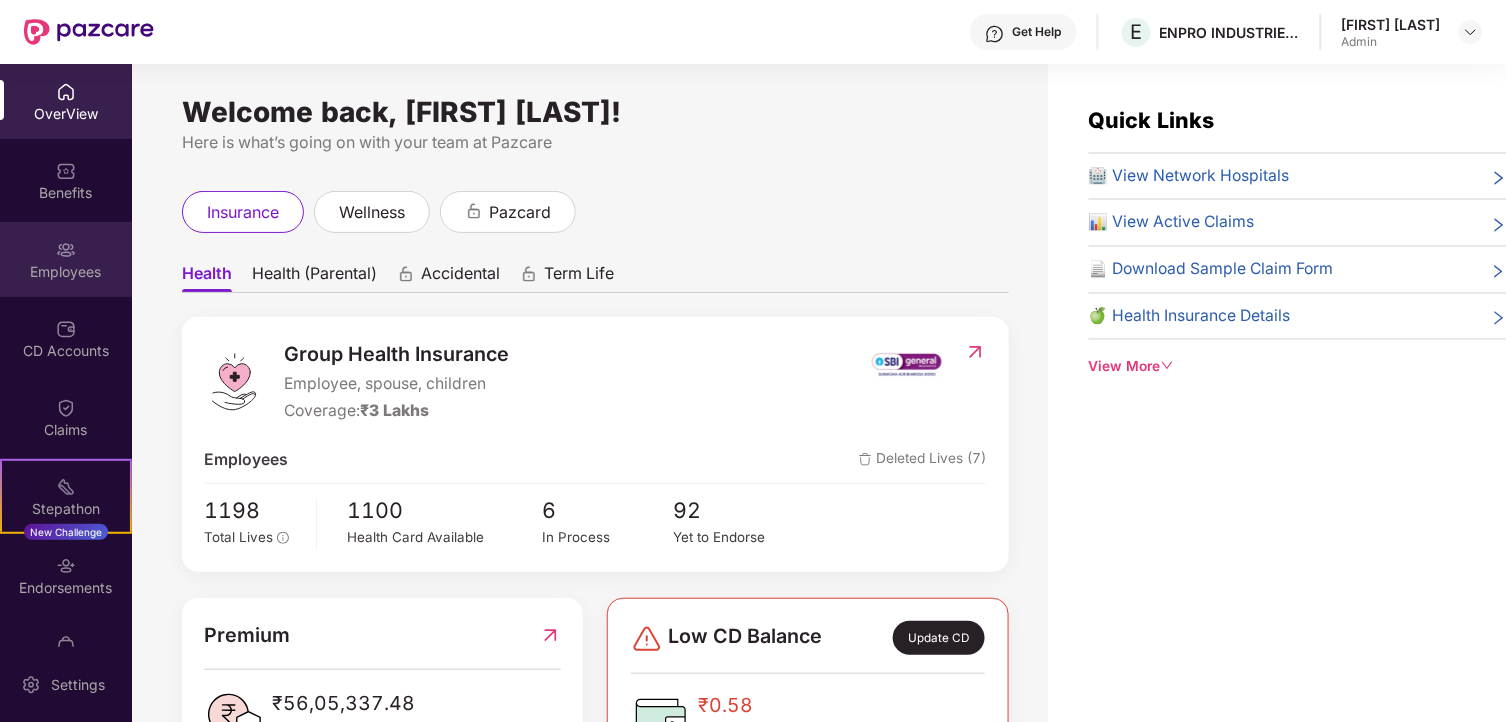 click on "Employees" at bounding box center (66, 272) 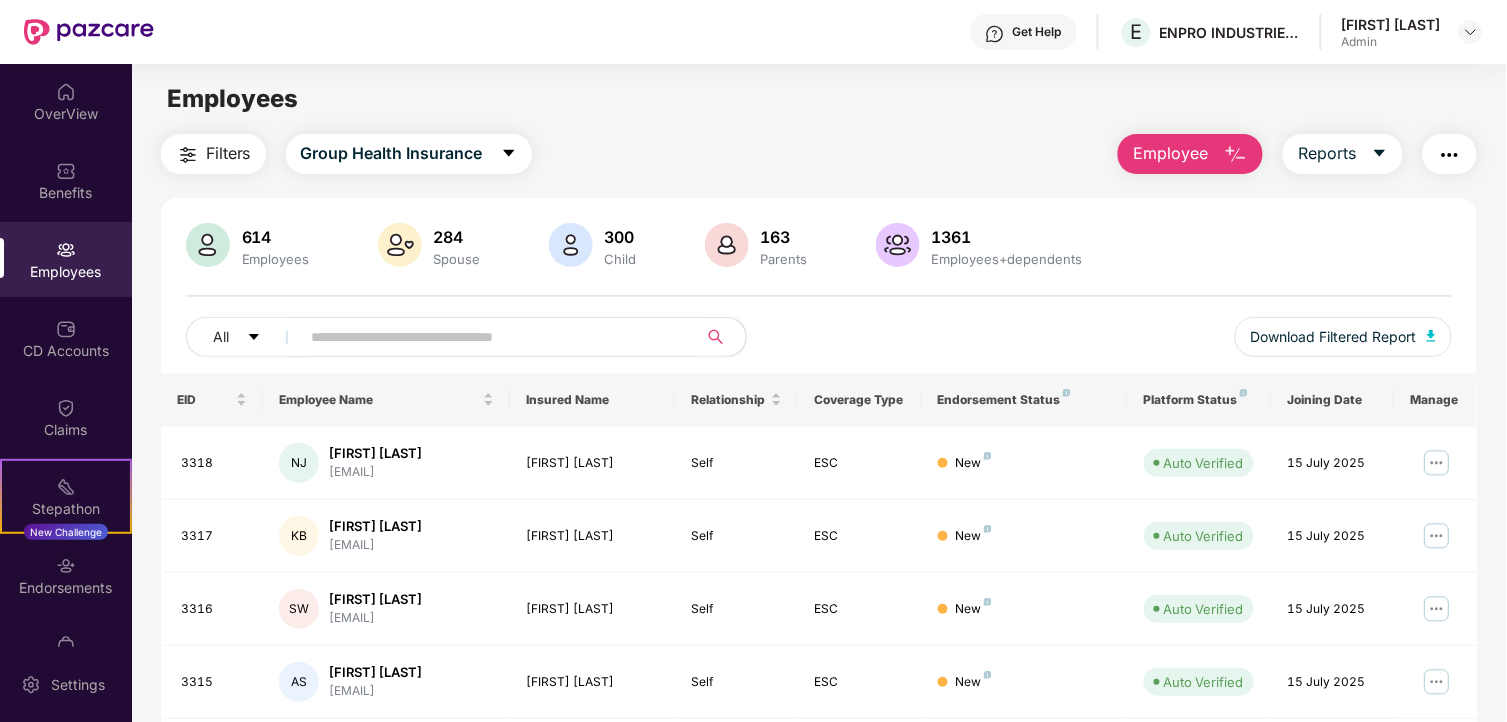click at bounding box center [491, 337] 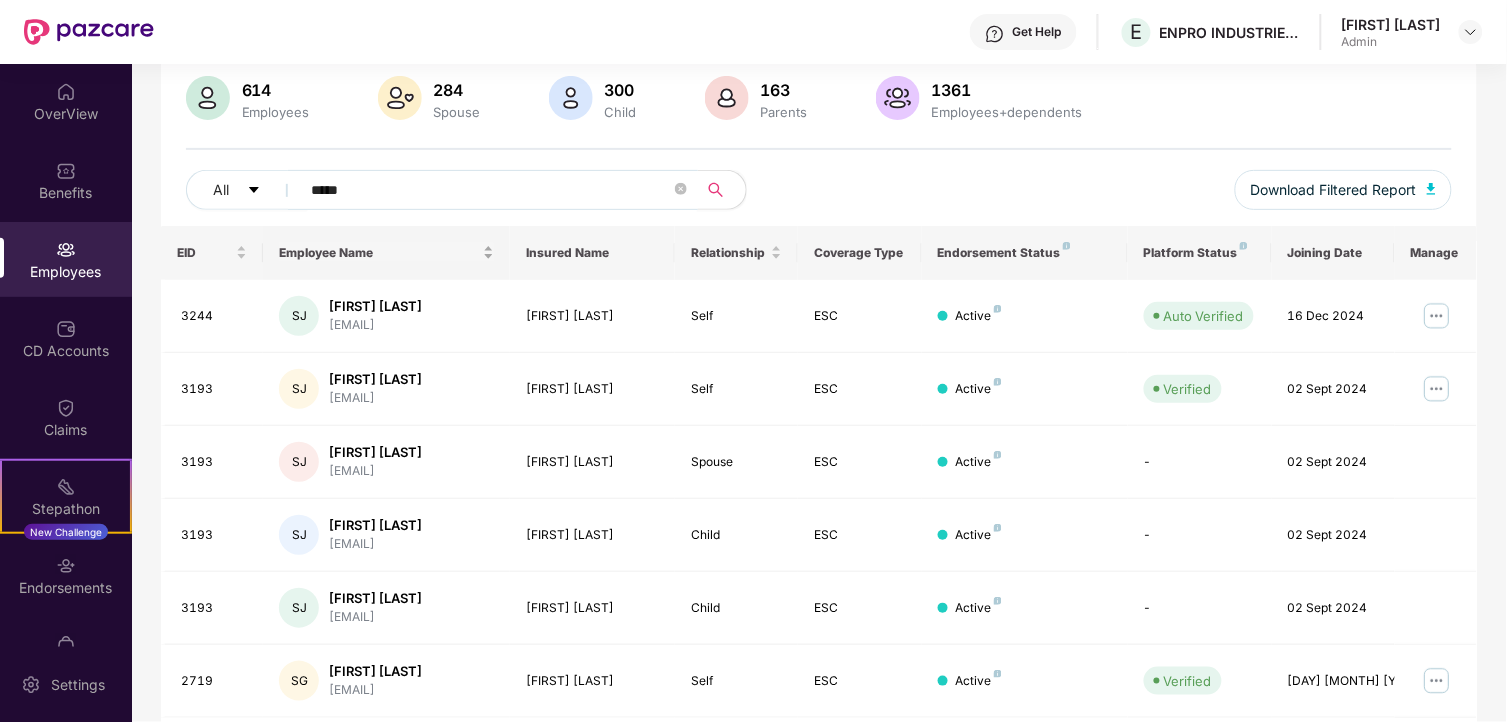 scroll, scrollTop: 215, scrollLeft: 0, axis: vertical 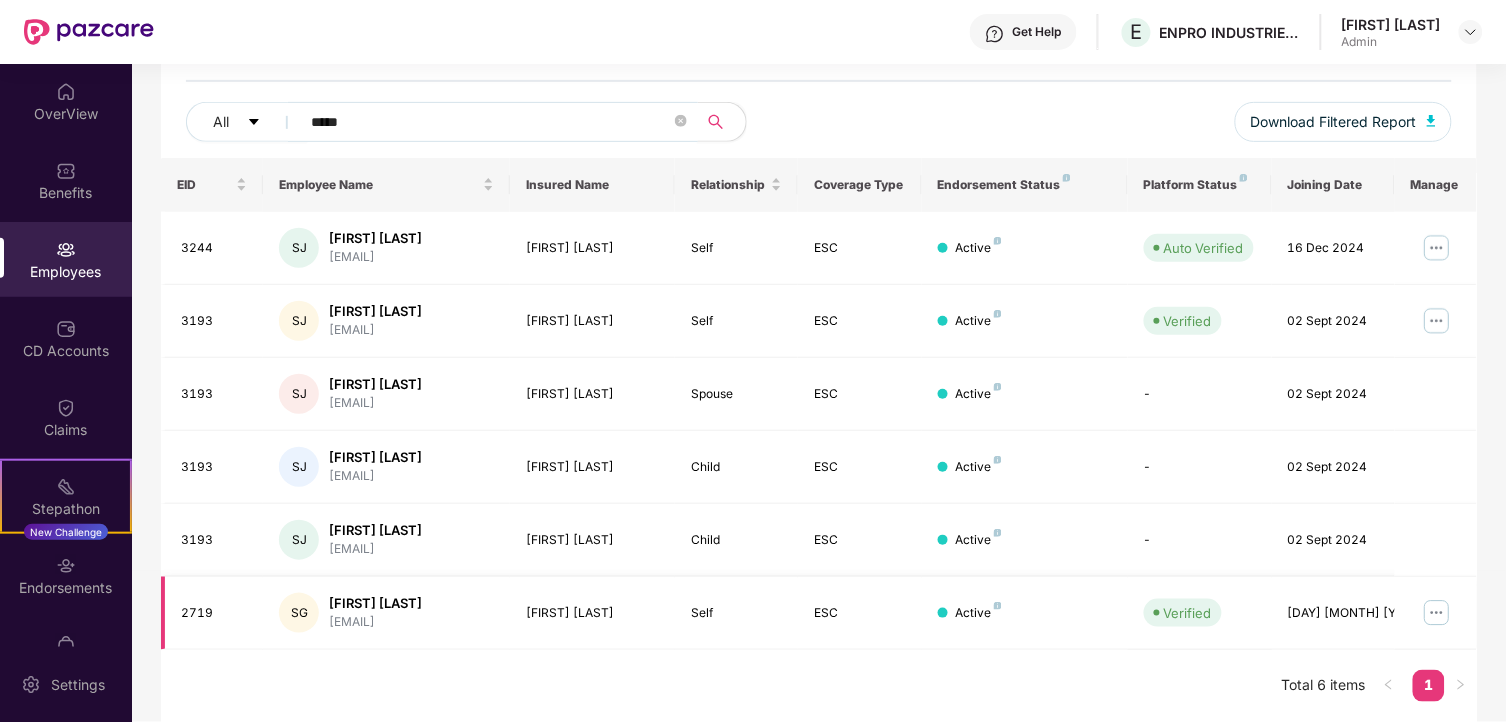 type on "*****" 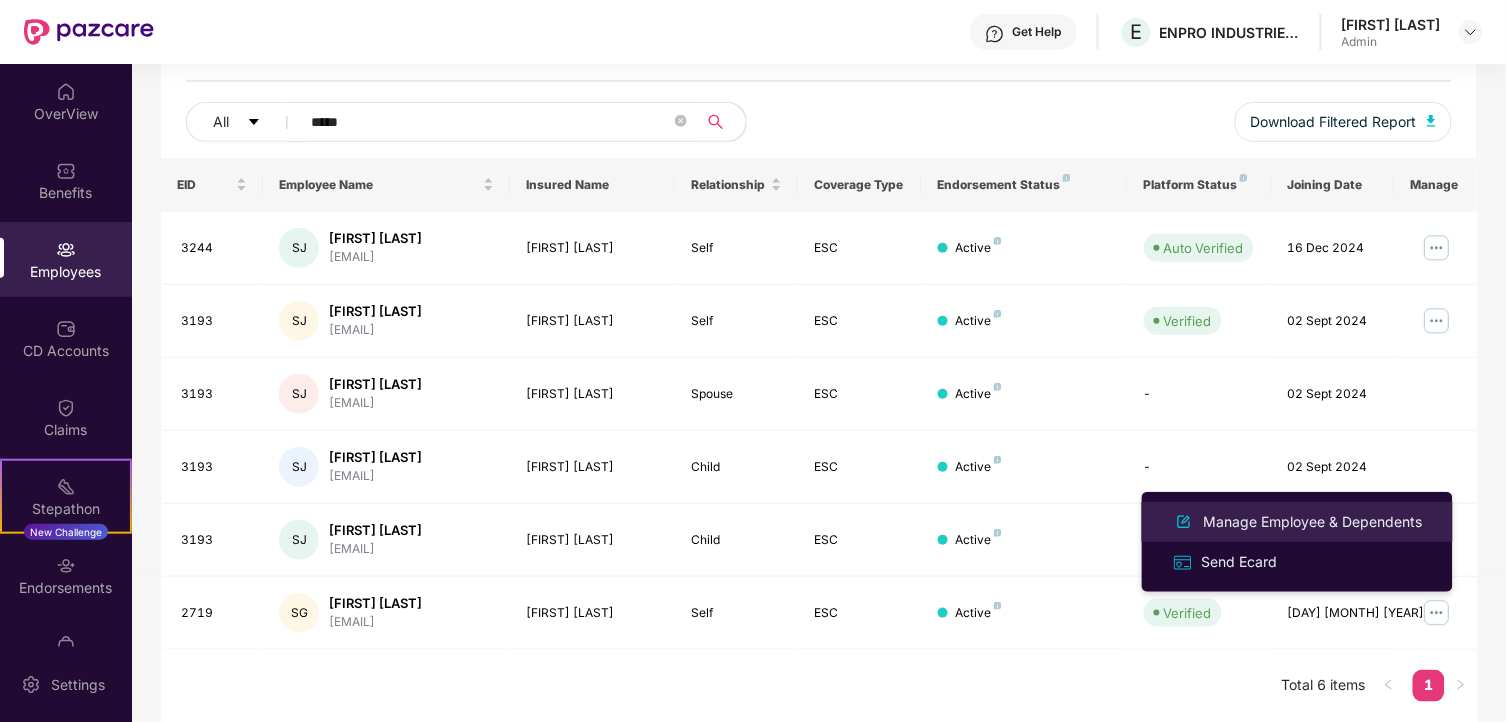 click on "Manage Employee & Dependents" at bounding box center [1313, 522] 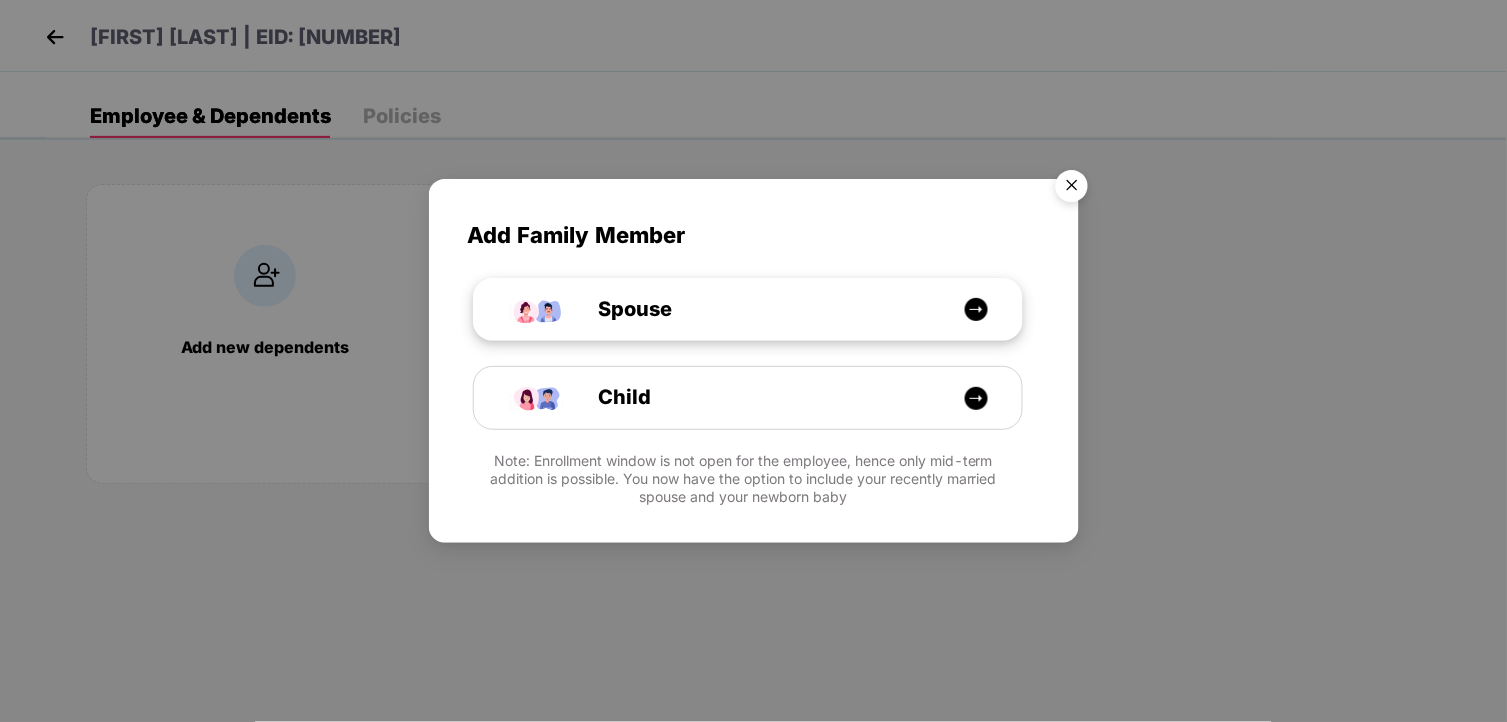 click on "Spouse" at bounding box center (758, 309) 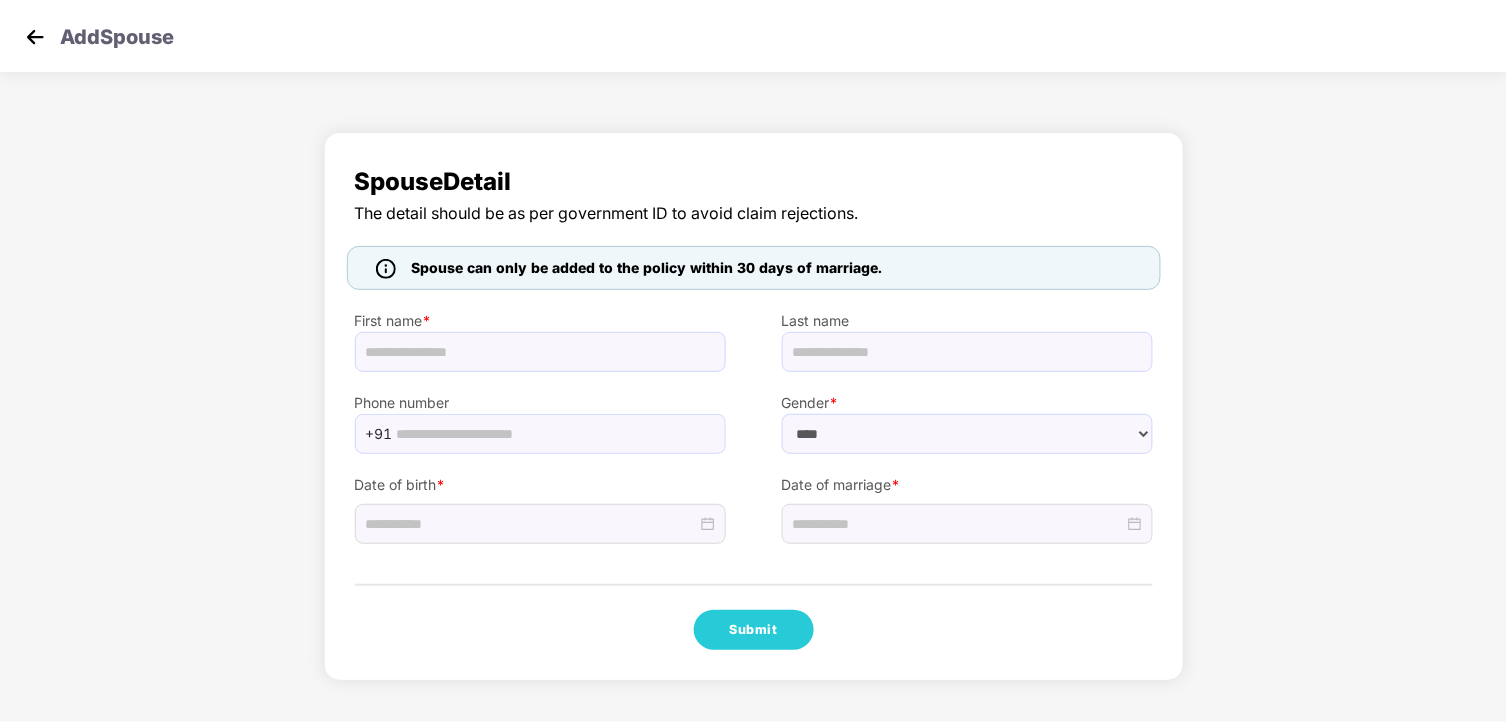 select on "******" 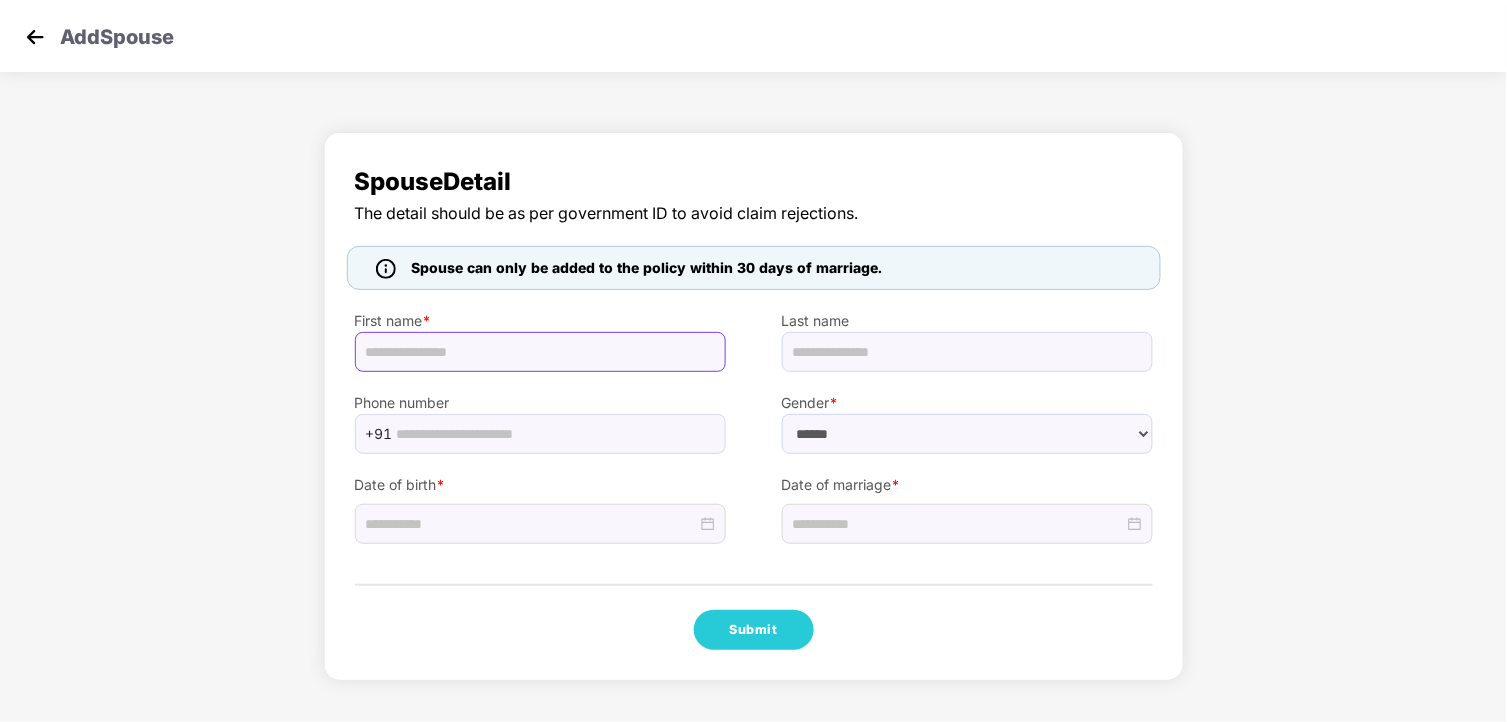 click at bounding box center (540, 352) 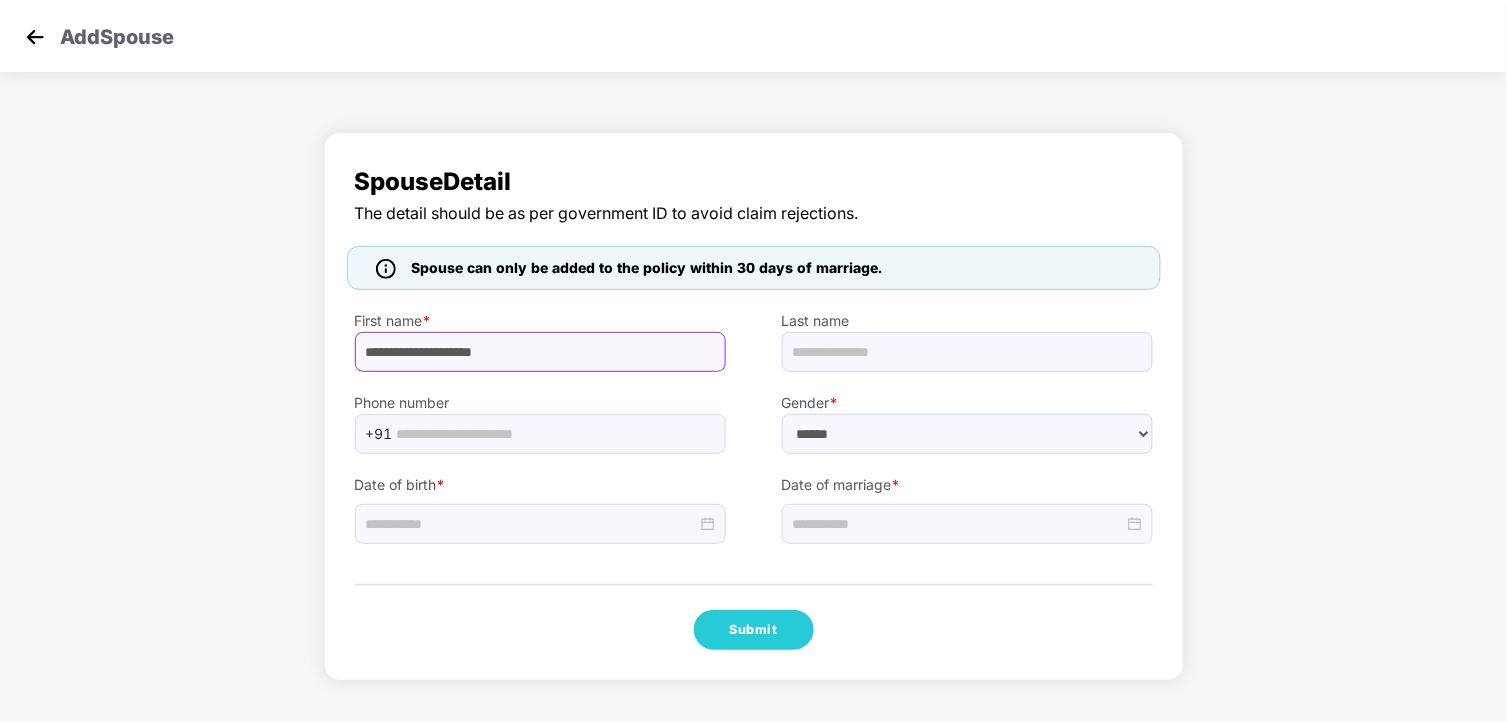 drag, startPoint x: 467, startPoint y: 351, endPoint x: 700, endPoint y: 338, distance: 233.36238 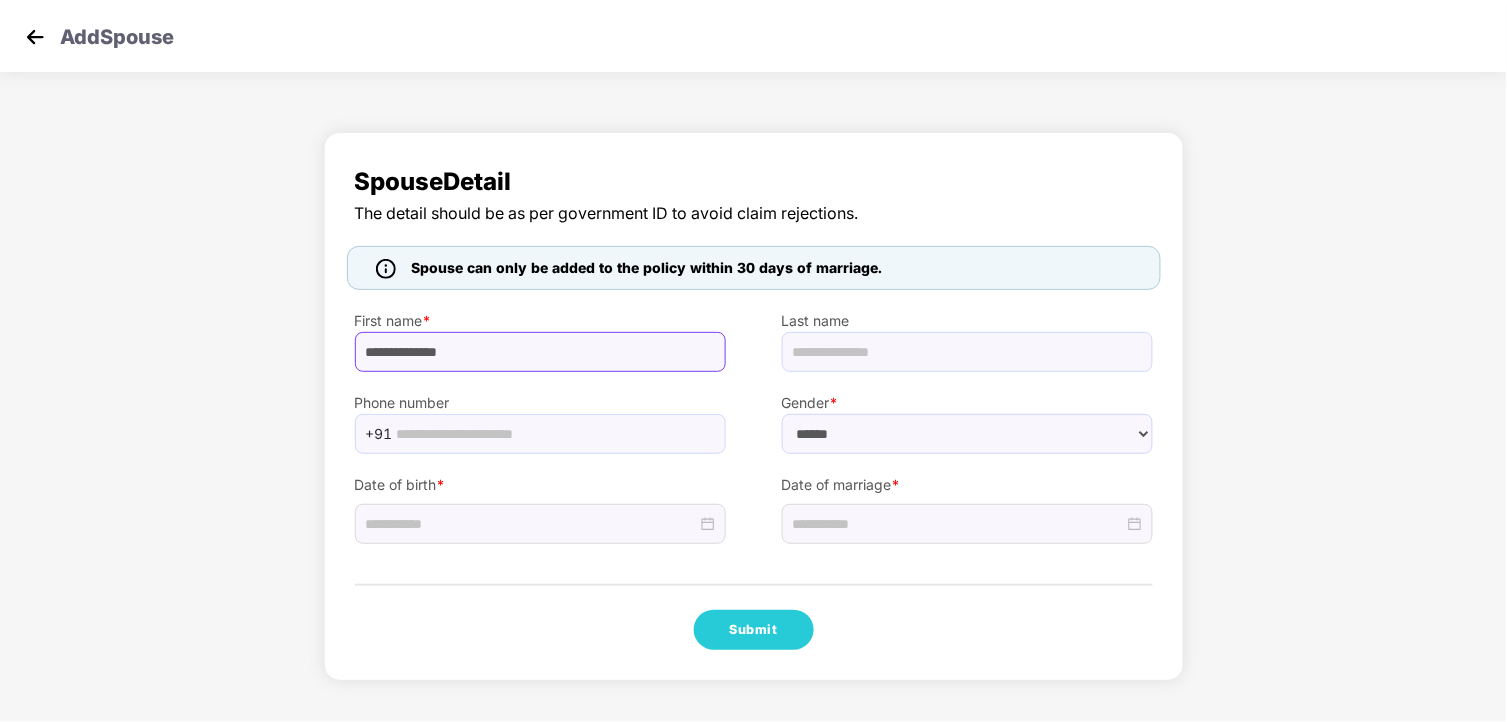 type on "**********" 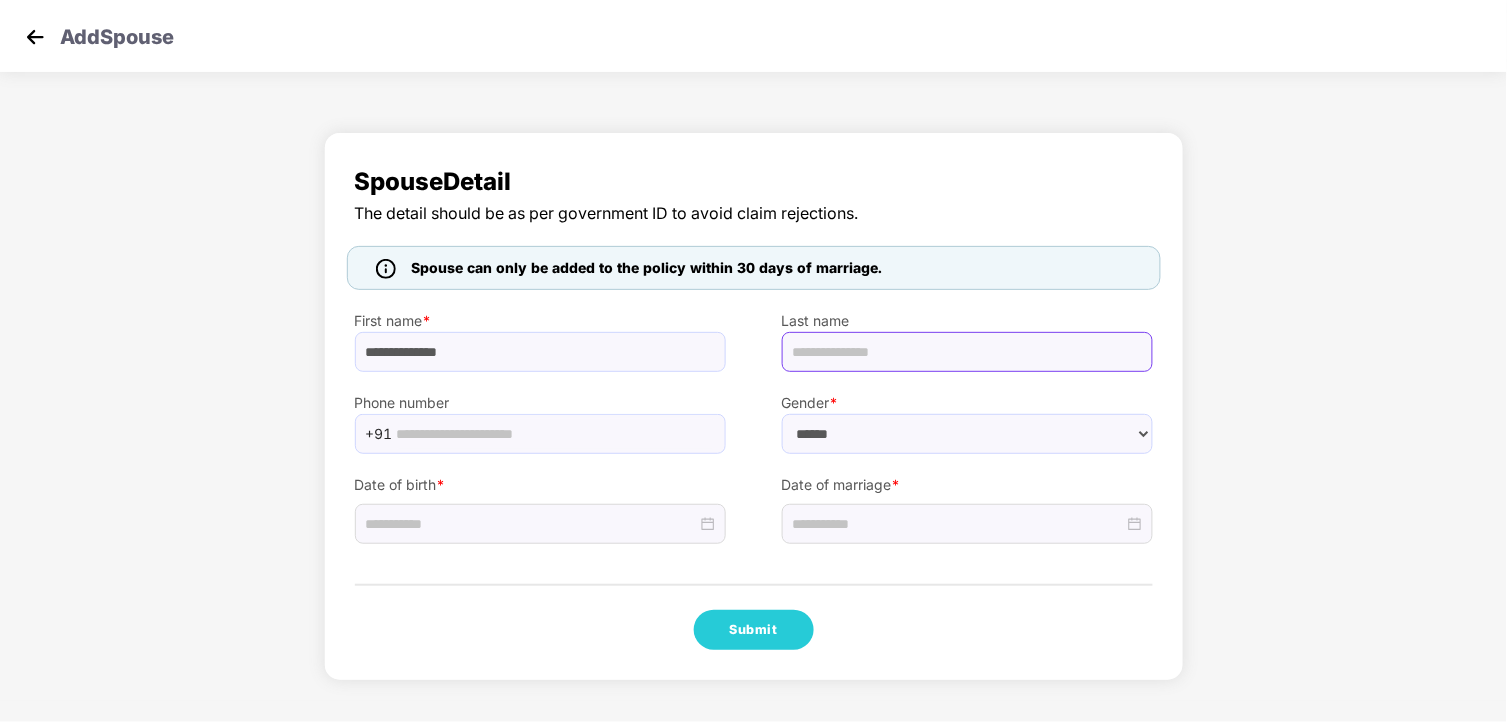 click at bounding box center (967, 352) 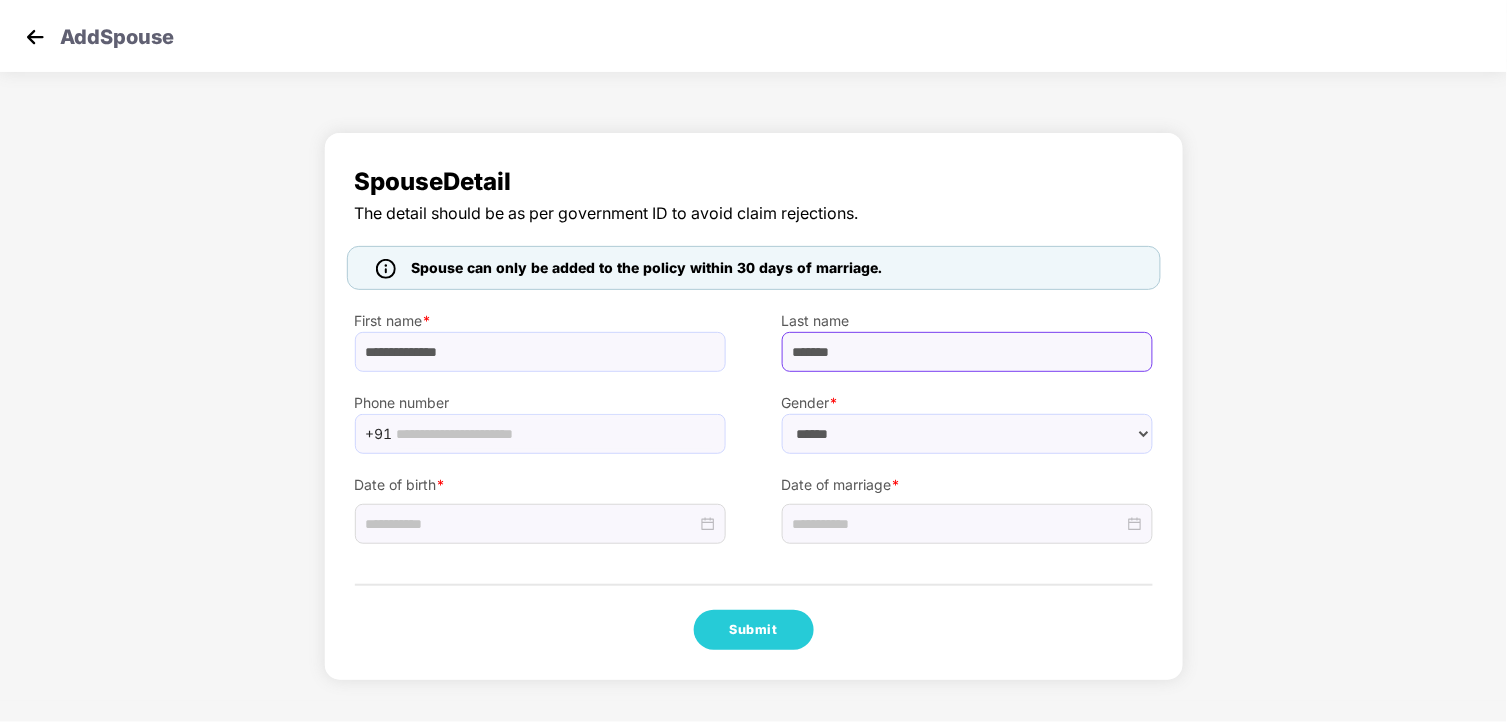 type on "*******" 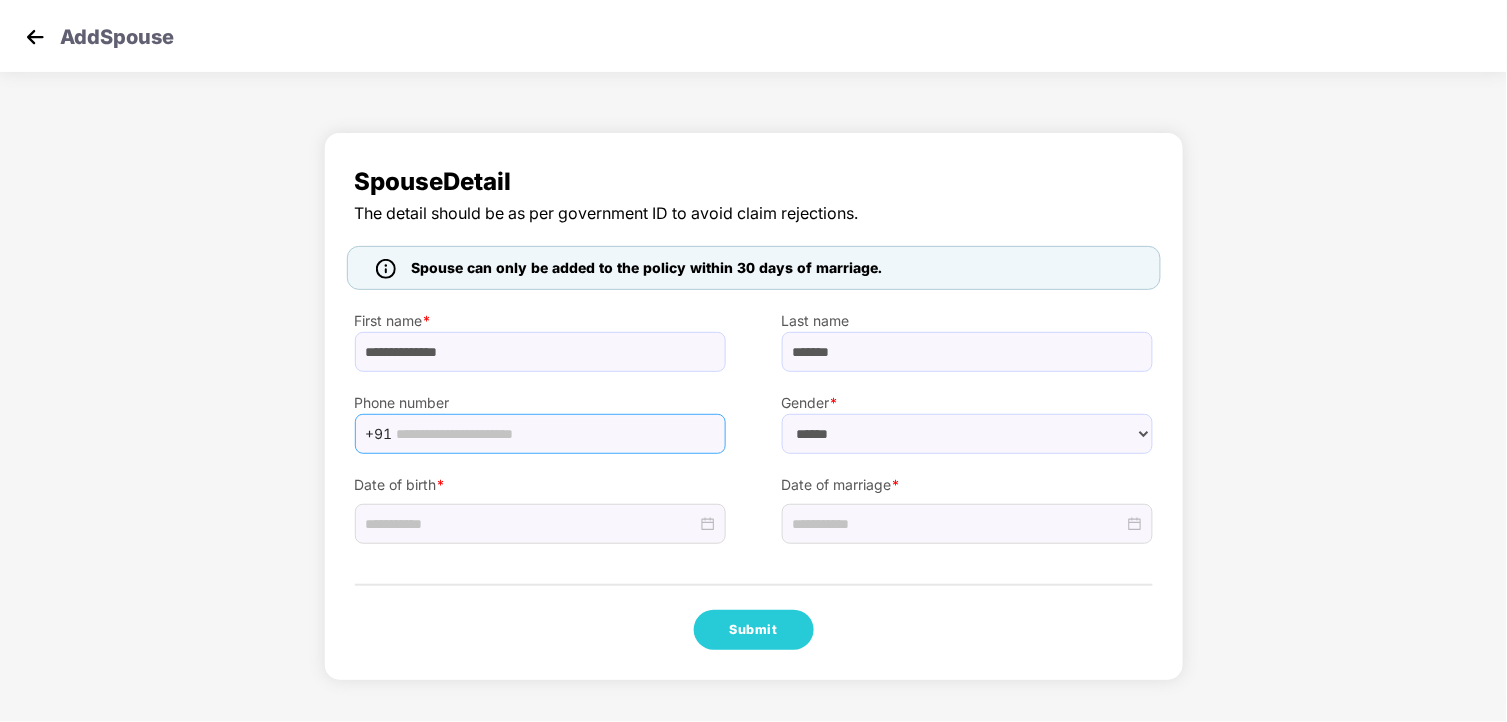 click at bounding box center [555, 434] 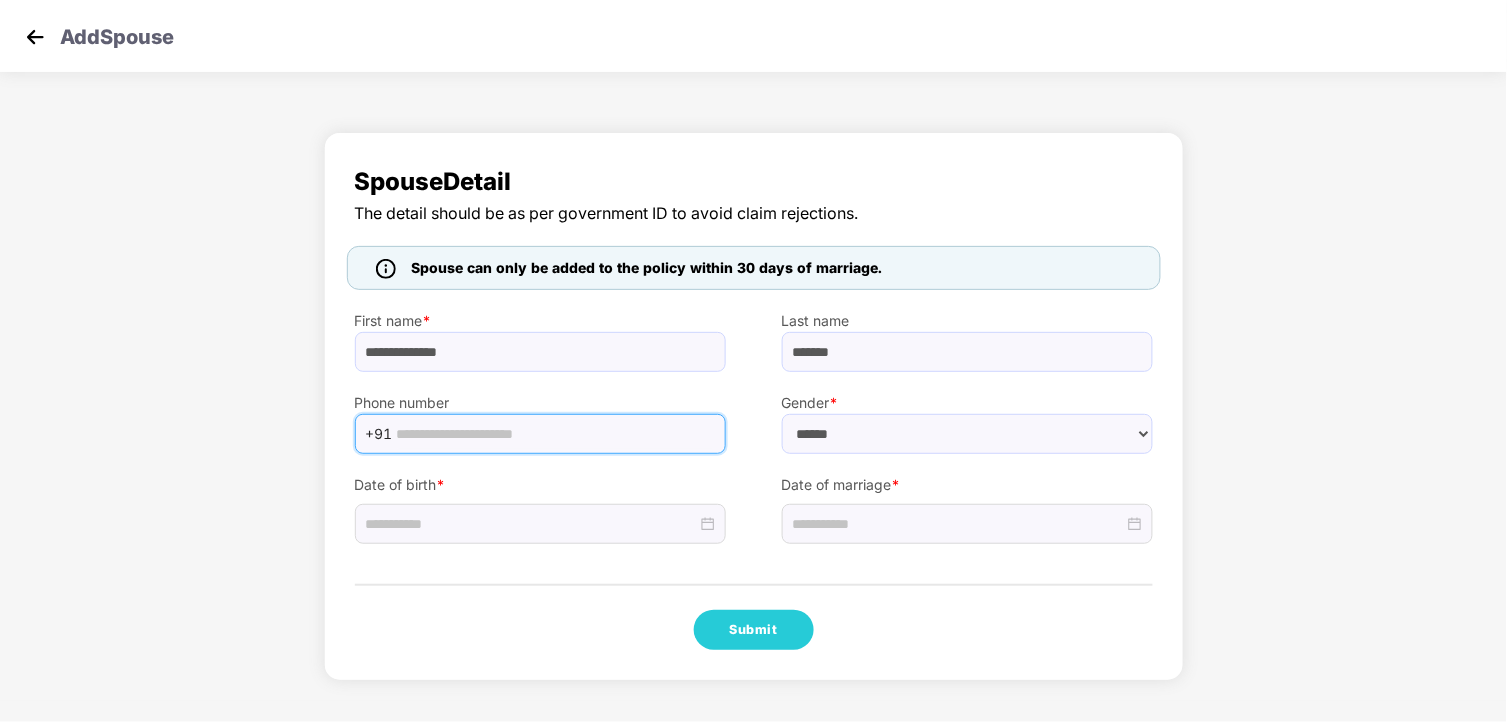 paste on "**********" 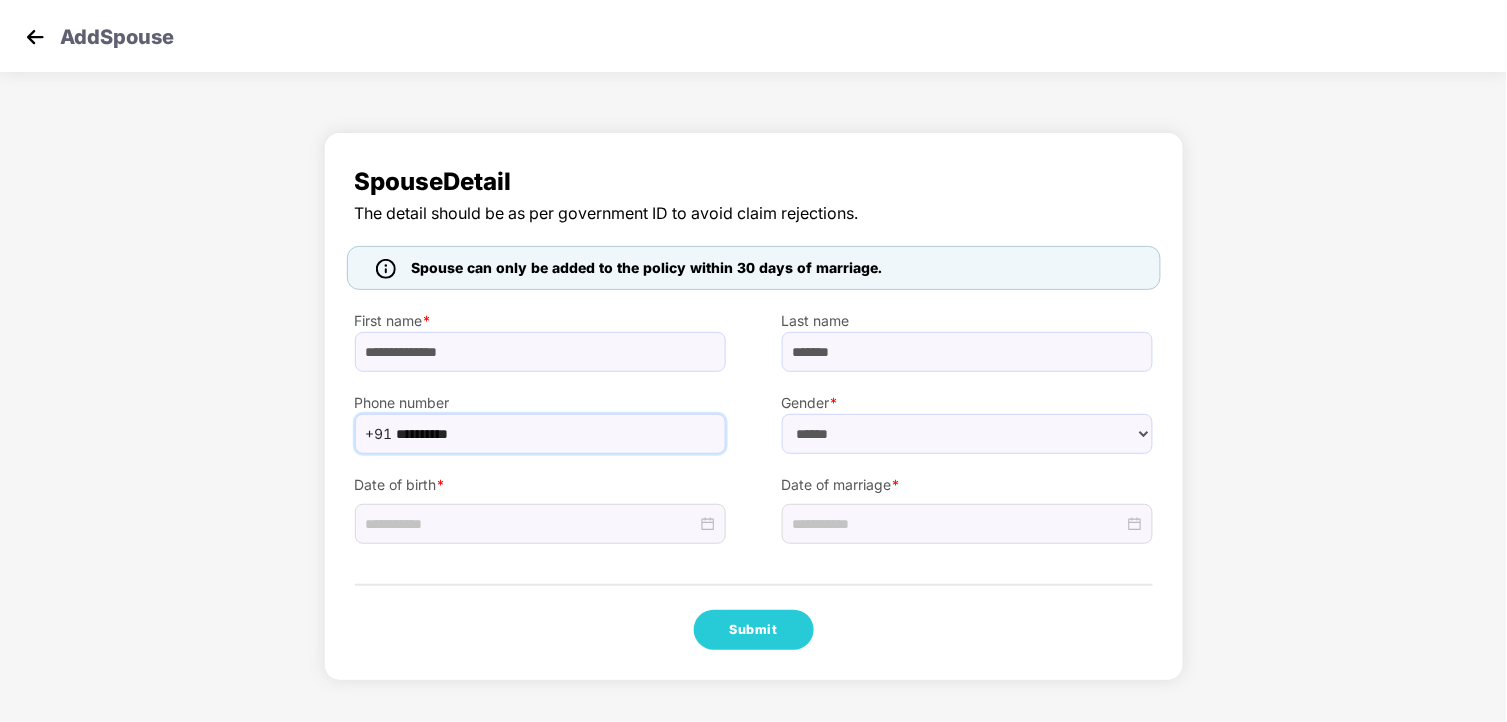 type on "**********" 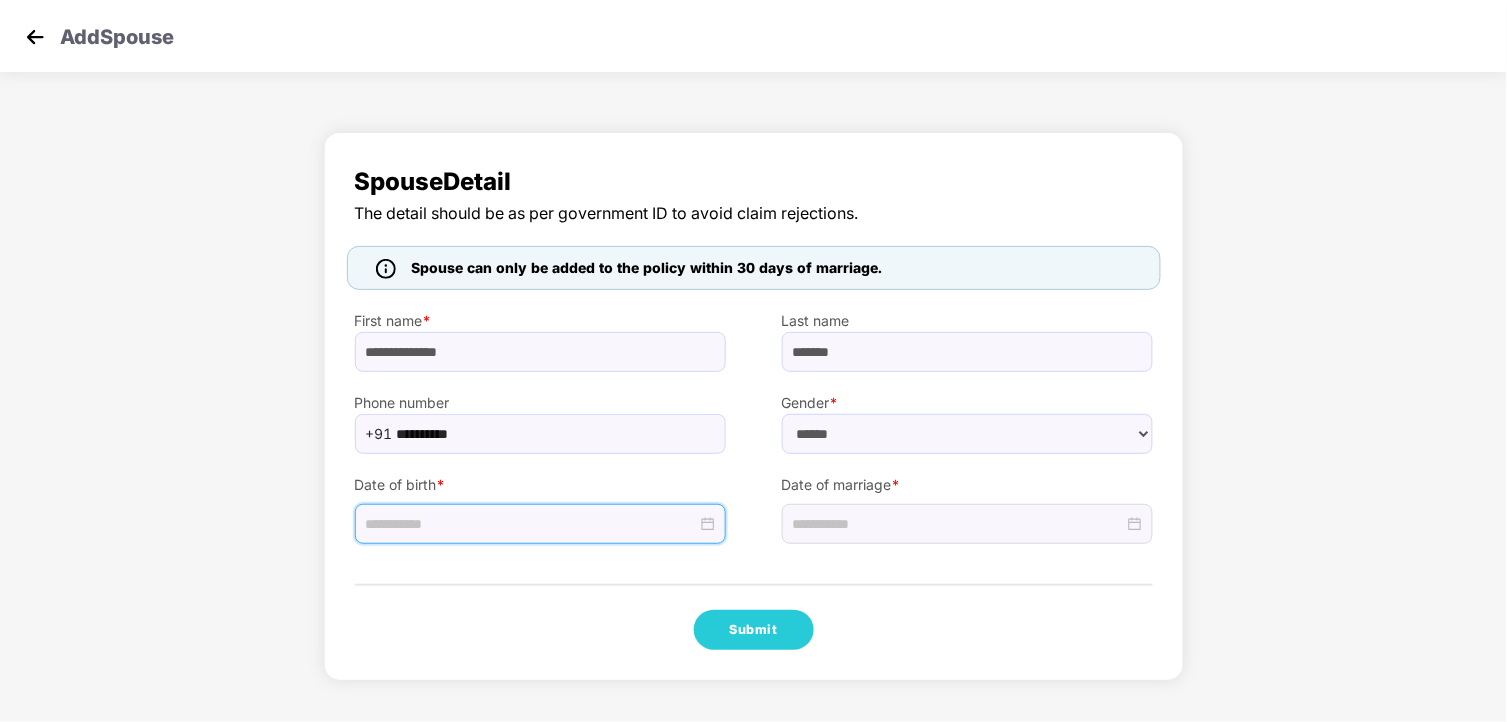 click at bounding box center [531, 524] 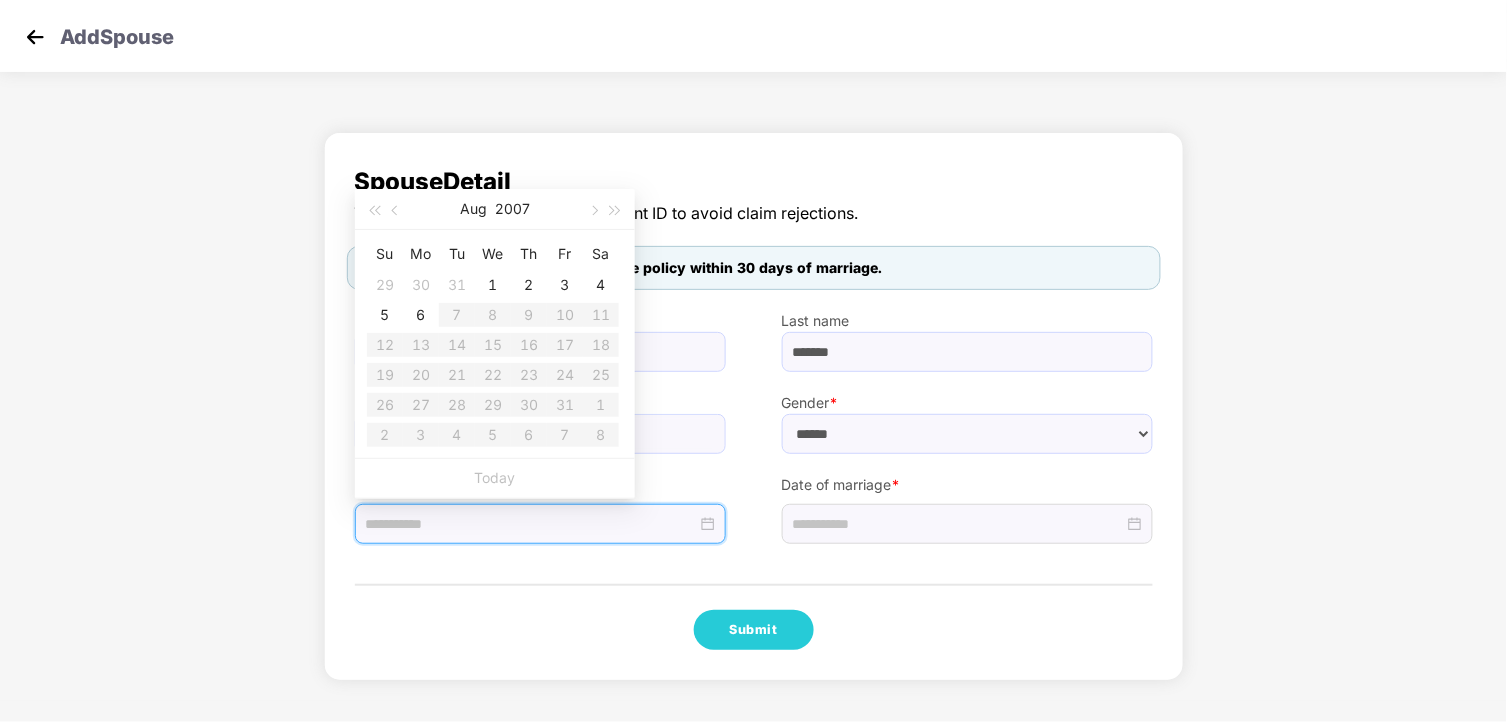 paste on "**********" 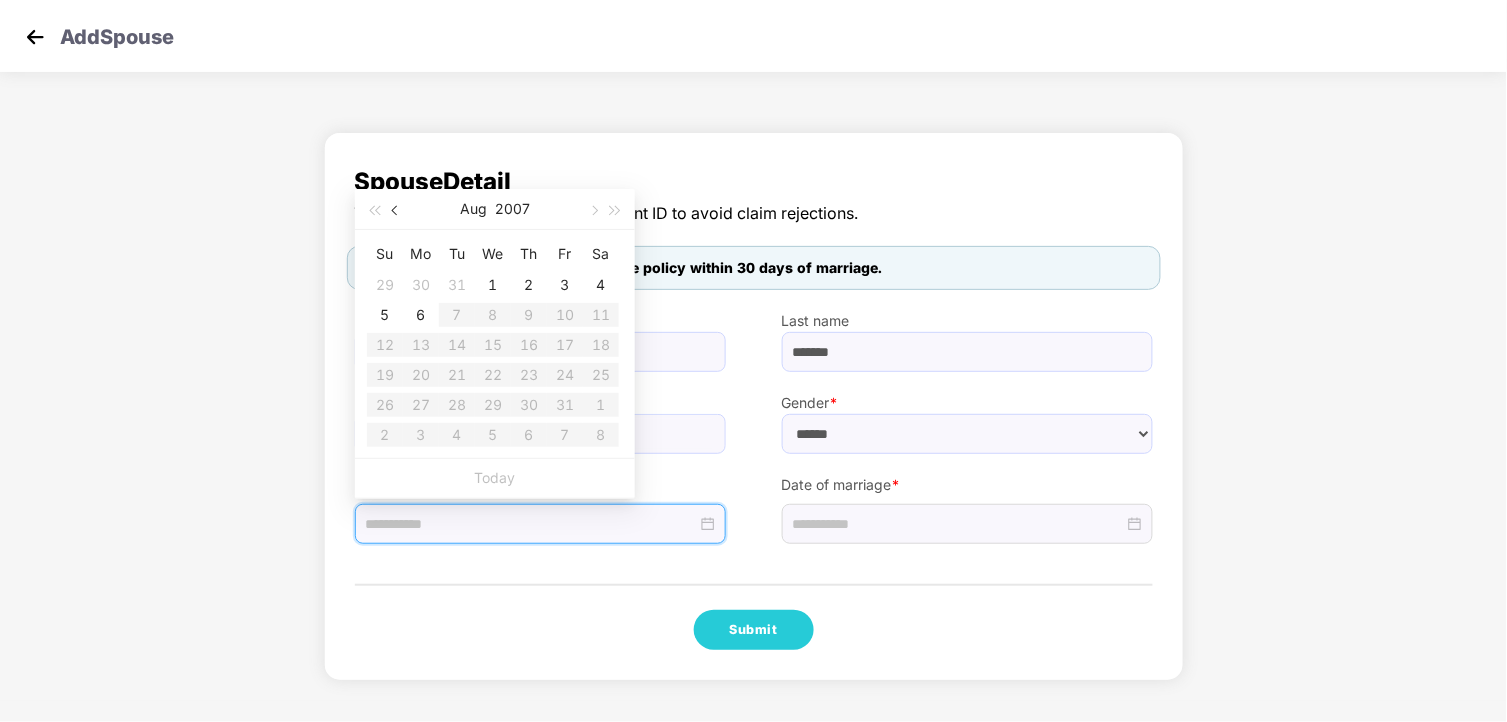 click at bounding box center (397, 211) 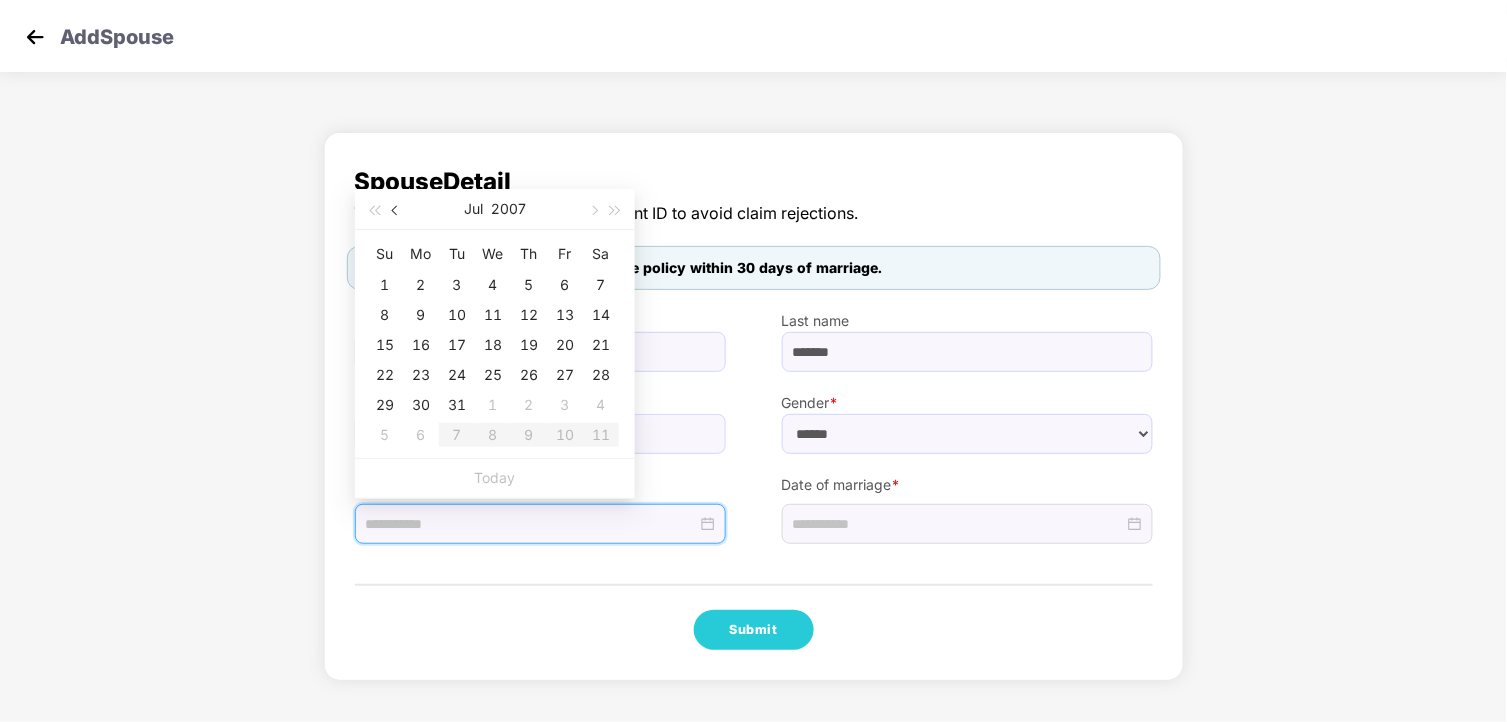 click at bounding box center (397, 211) 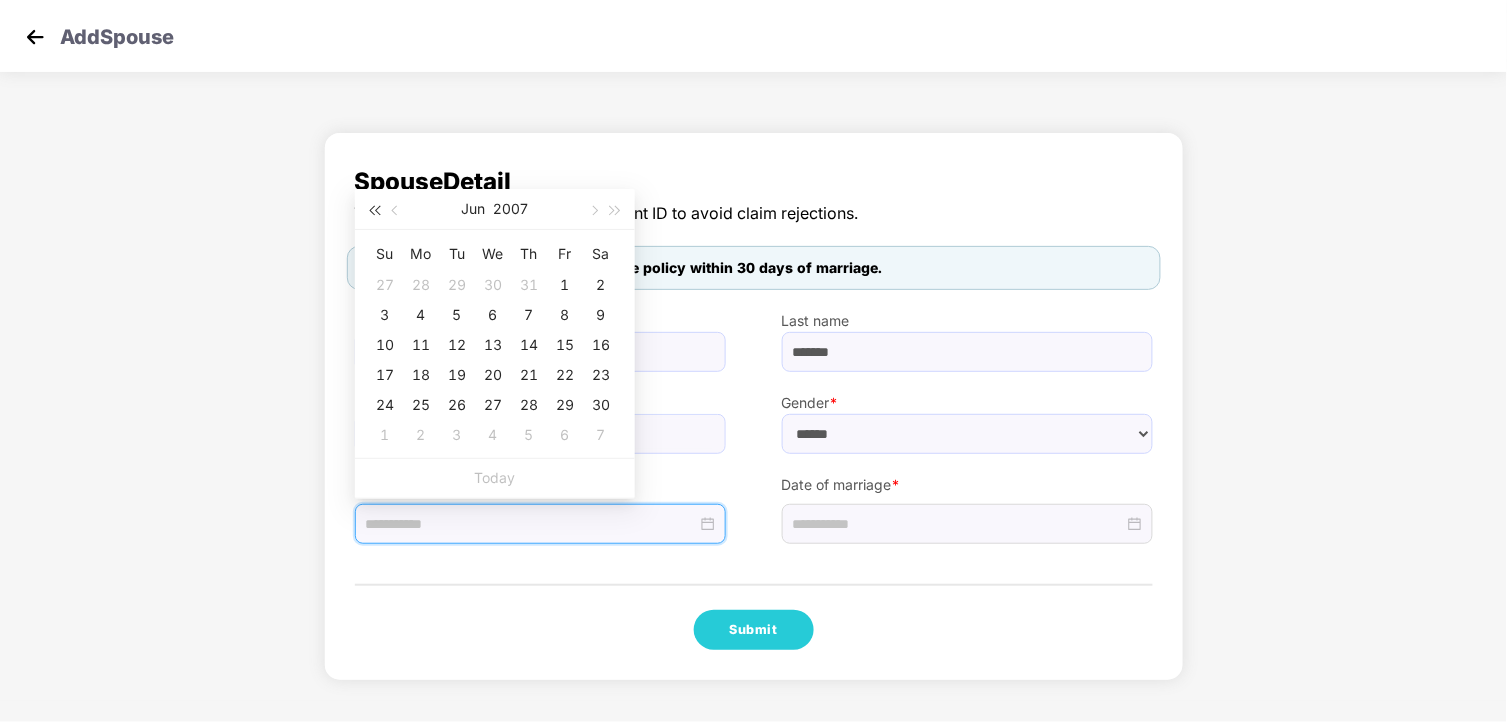 click at bounding box center [374, 211] 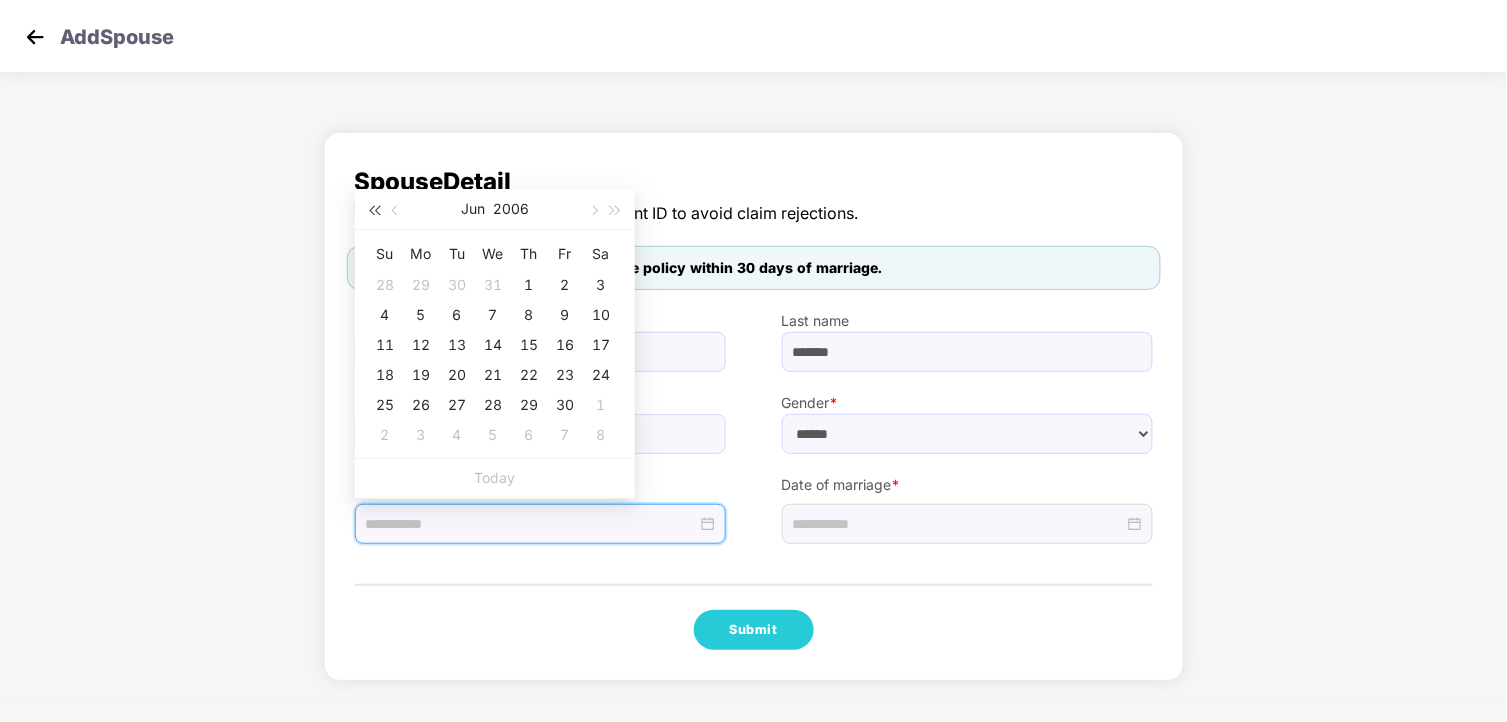 click at bounding box center (374, 211) 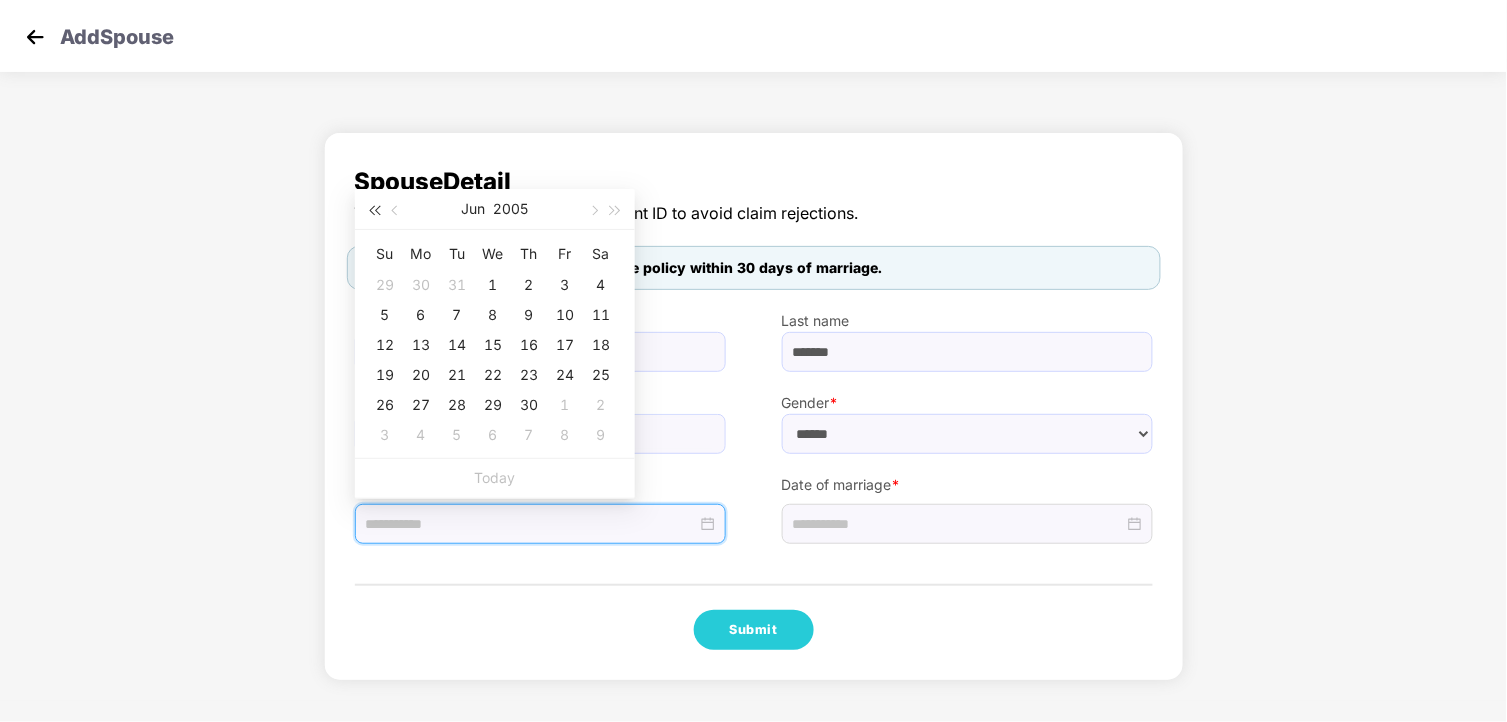 click at bounding box center [374, 211] 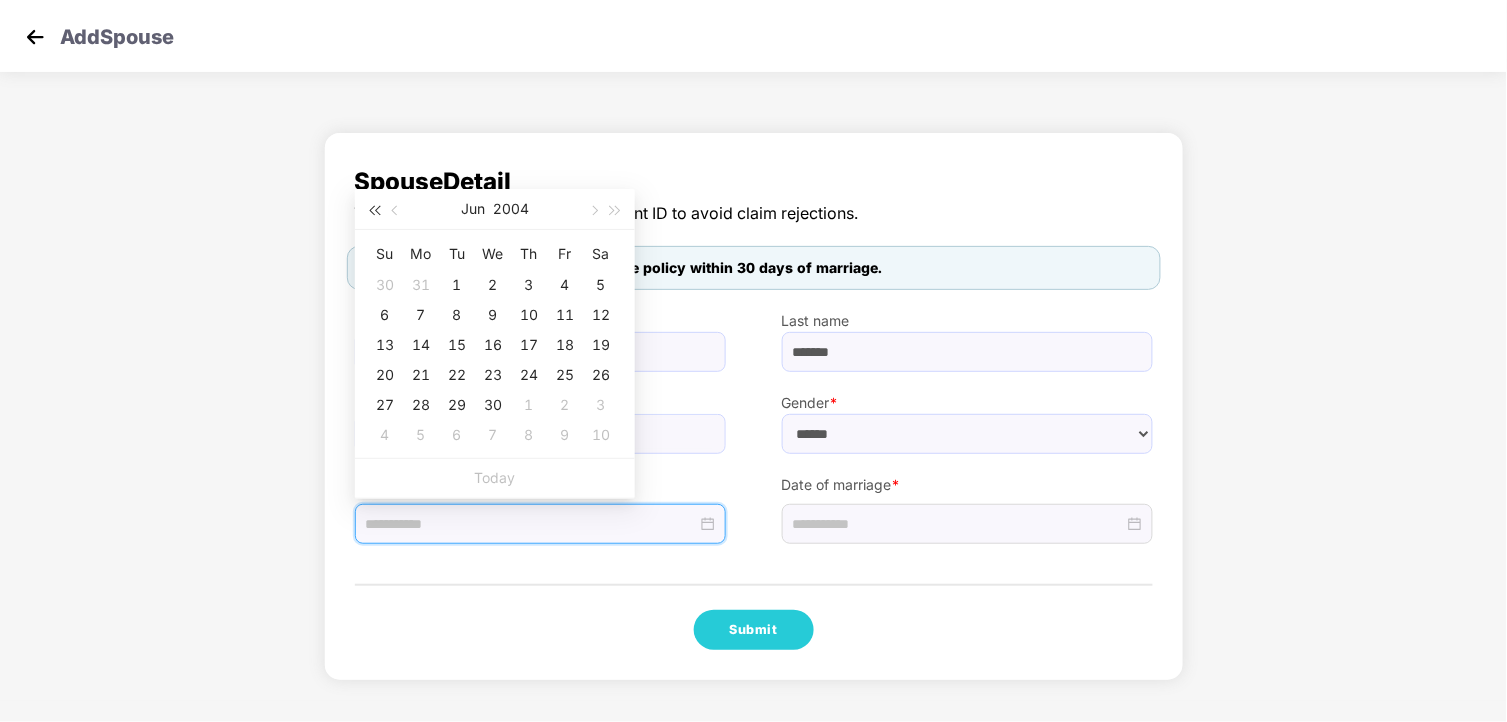 click at bounding box center (374, 211) 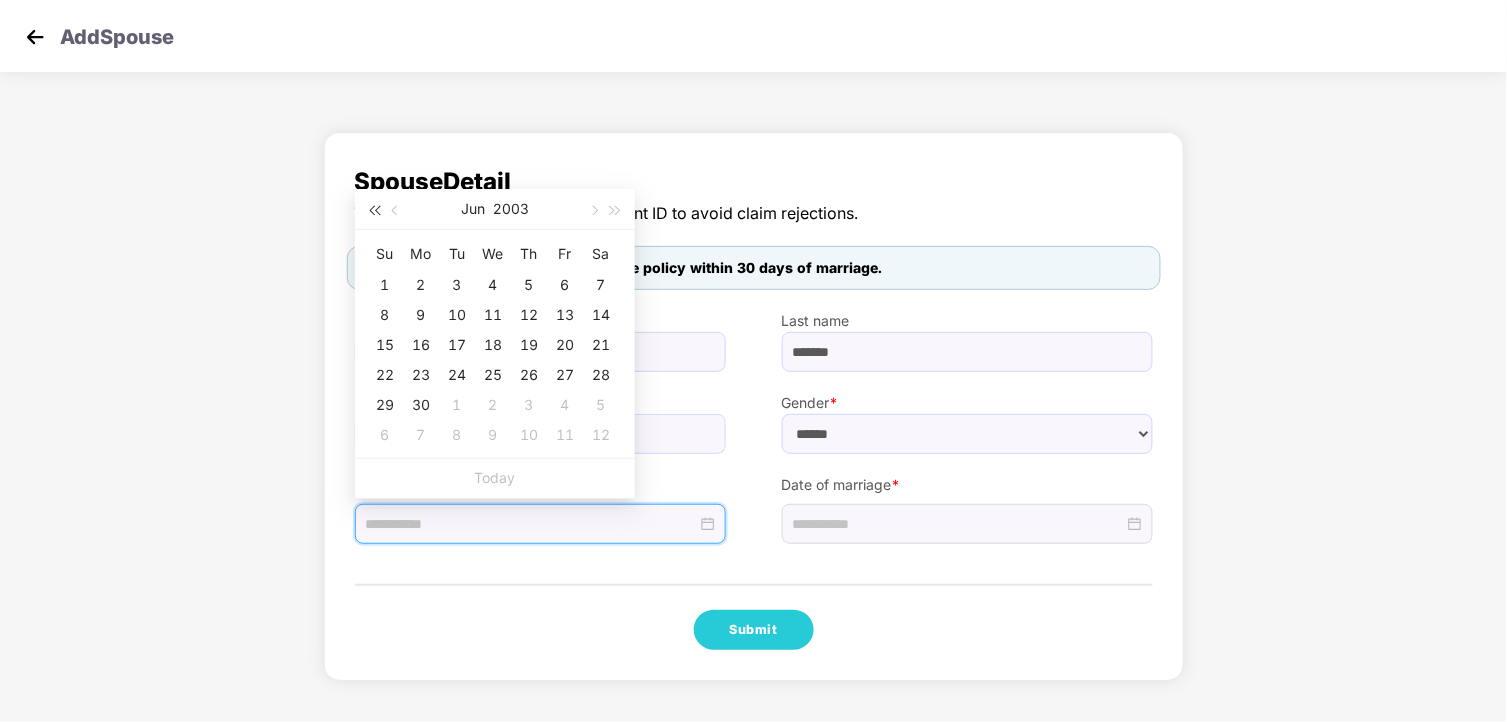 click at bounding box center (374, 211) 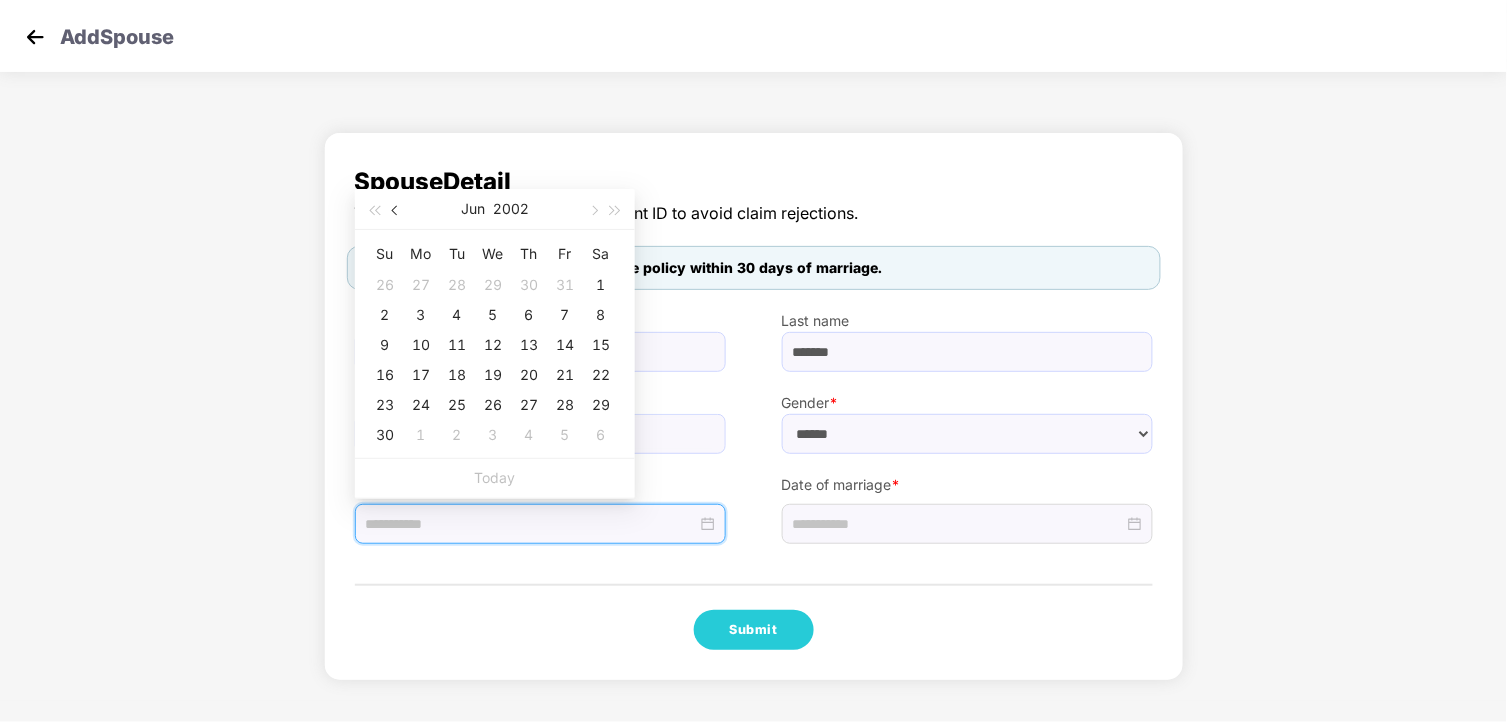 click at bounding box center (397, 211) 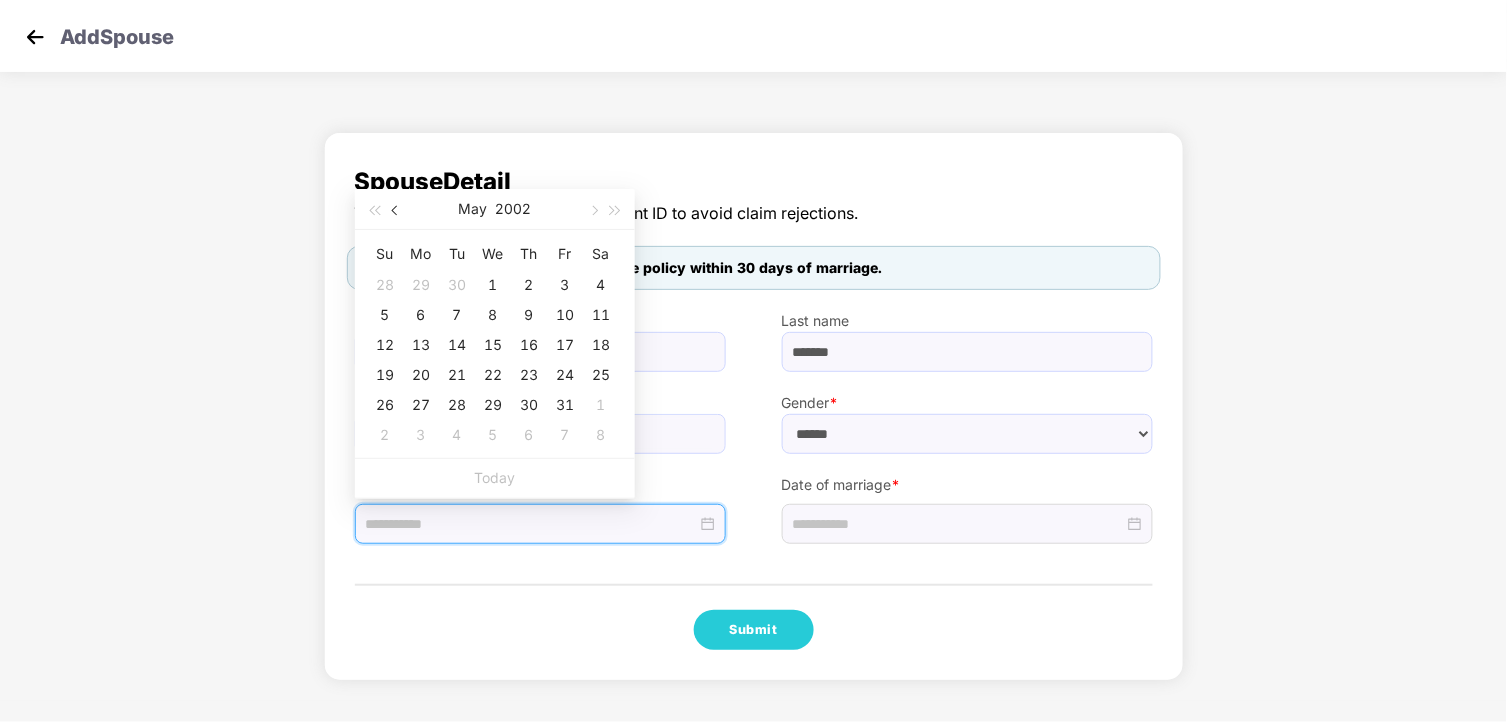 click at bounding box center [397, 211] 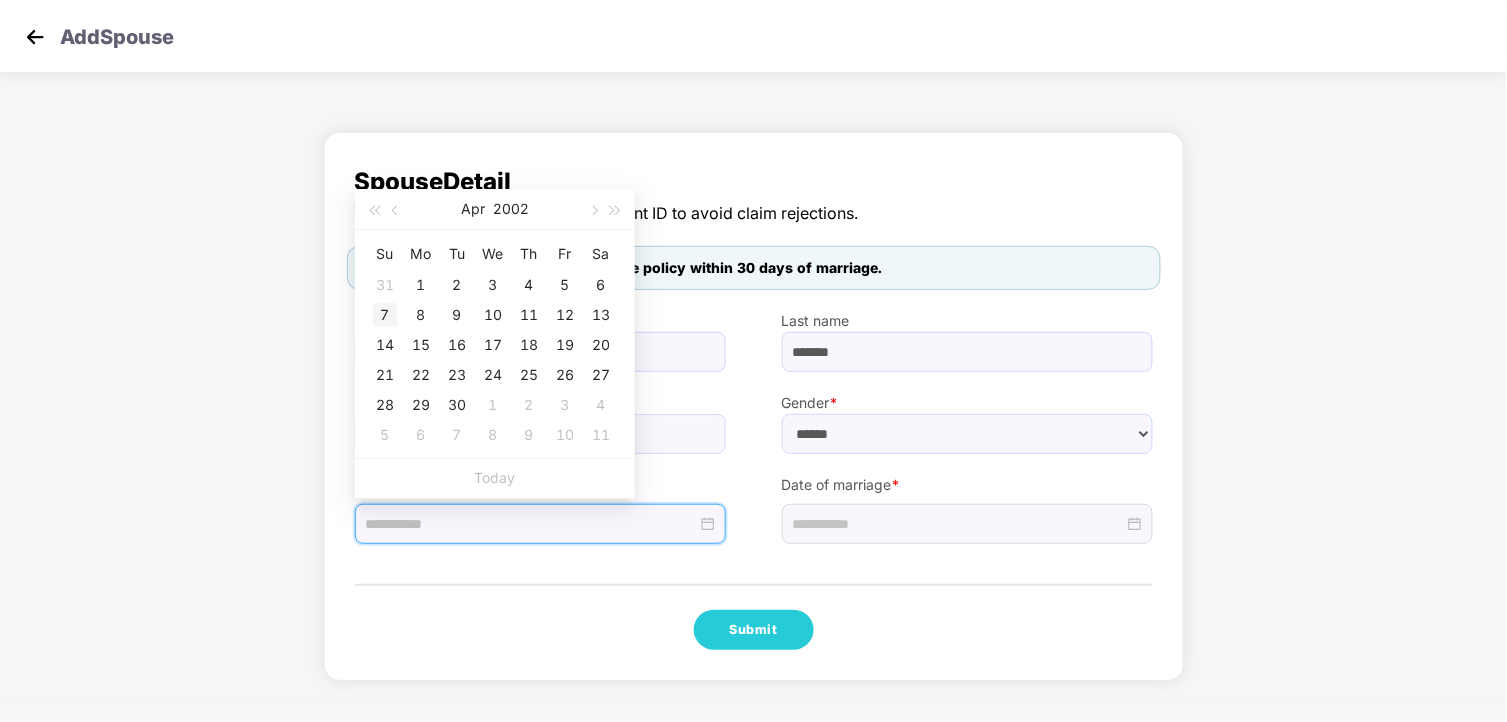 type on "**********" 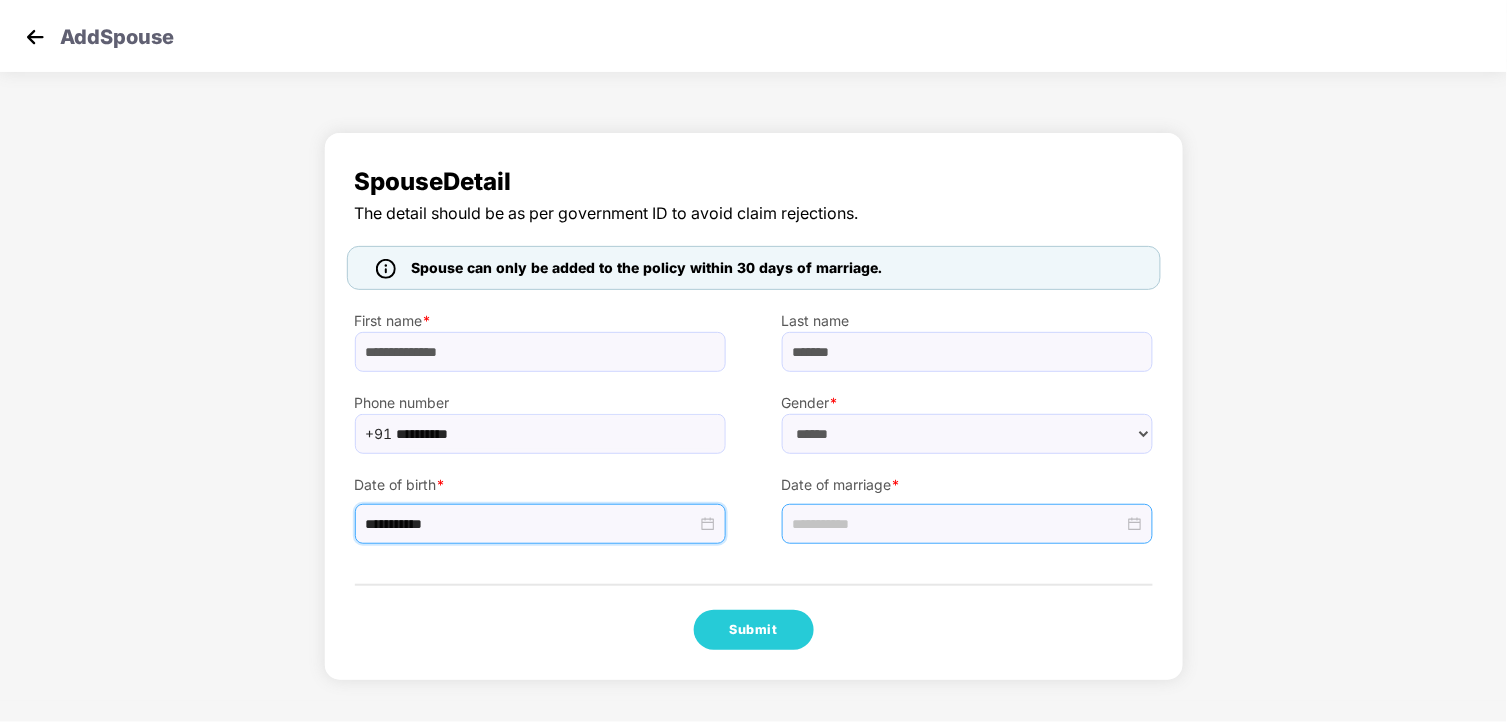 click at bounding box center (958, 524) 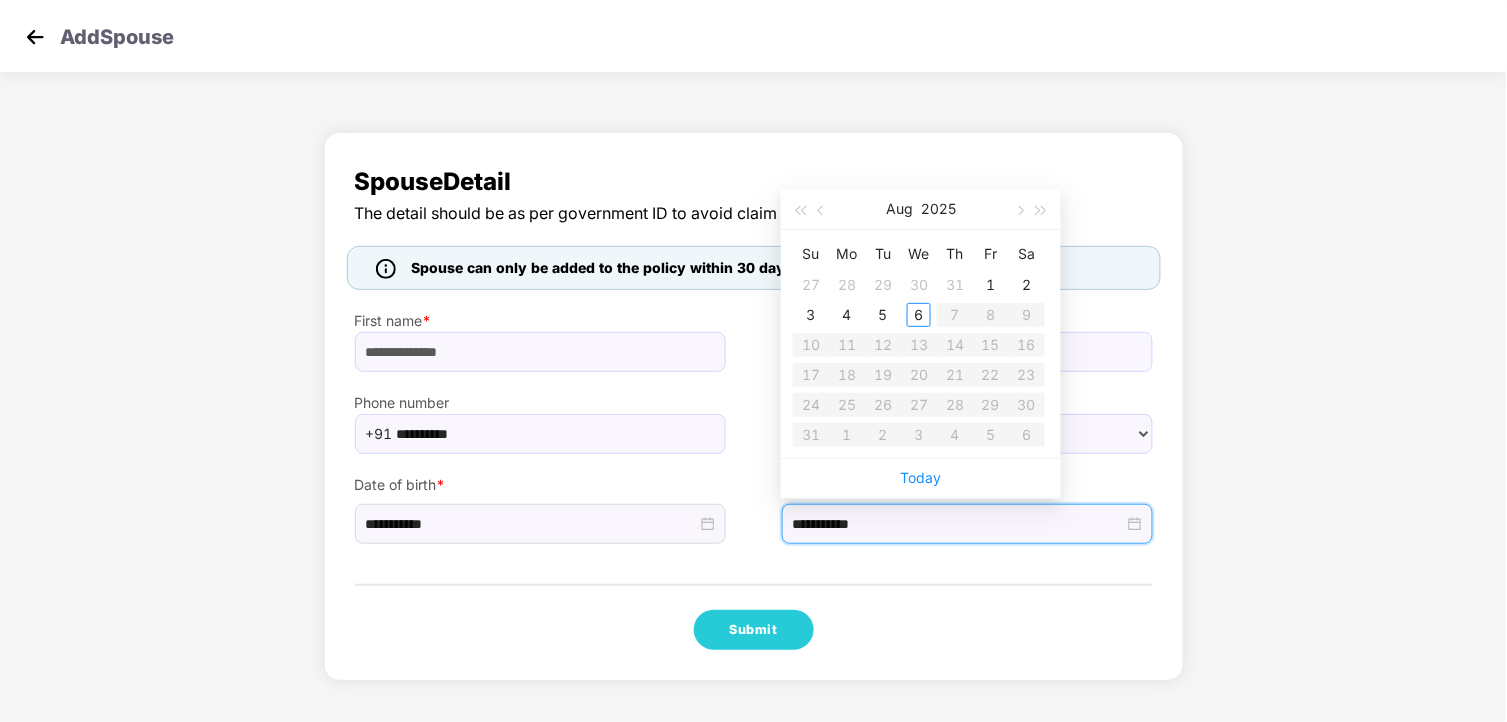 type on "**********" 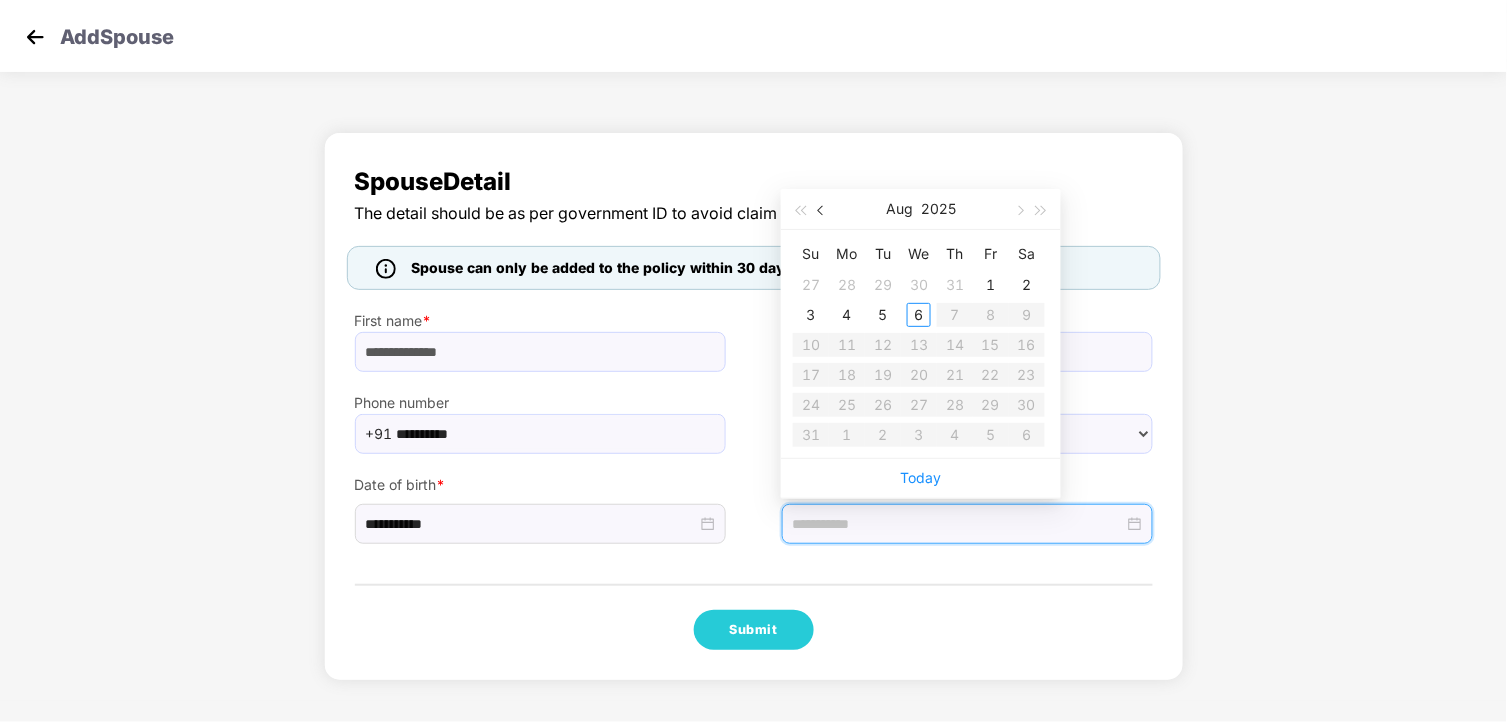 click at bounding box center [822, 209] 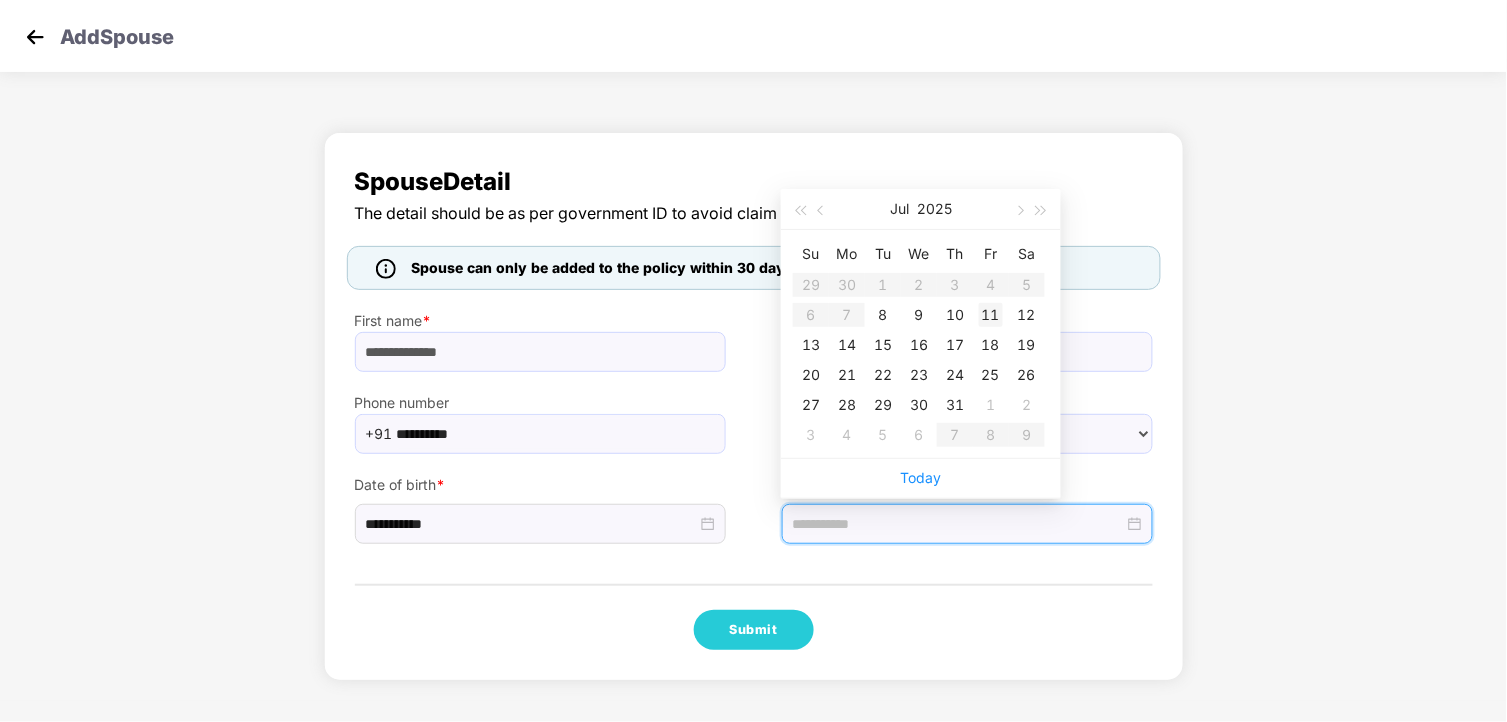type on "**********" 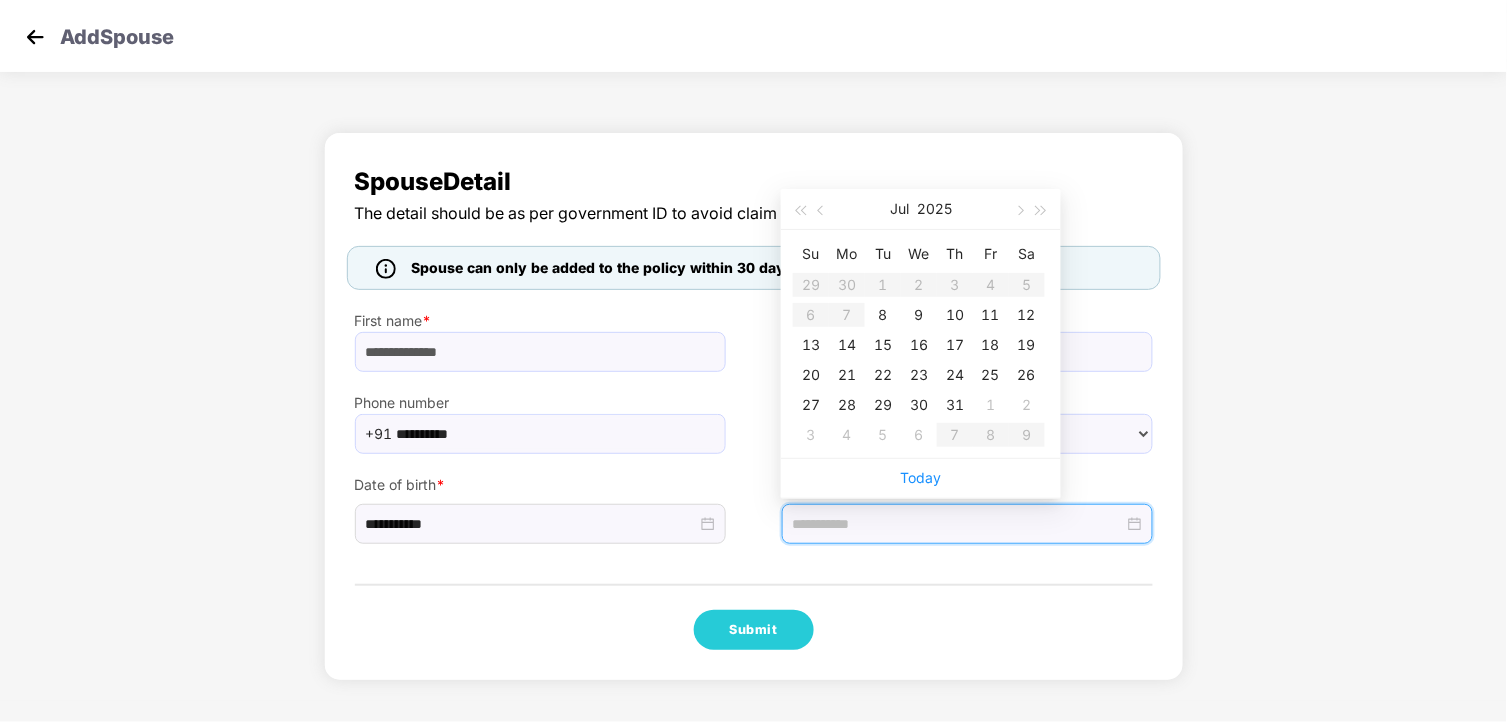 click on "11" at bounding box center (991, 315) 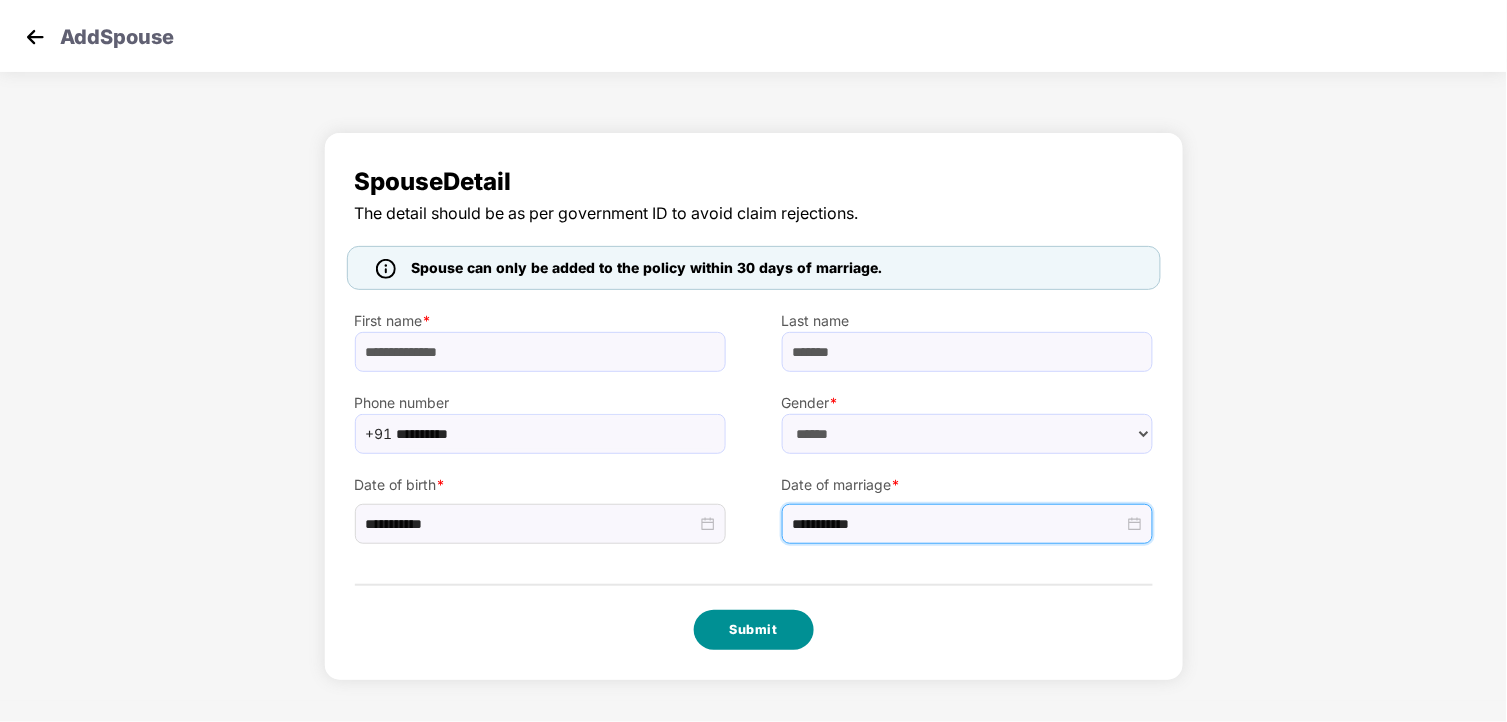 click on "Submit" at bounding box center [754, 630] 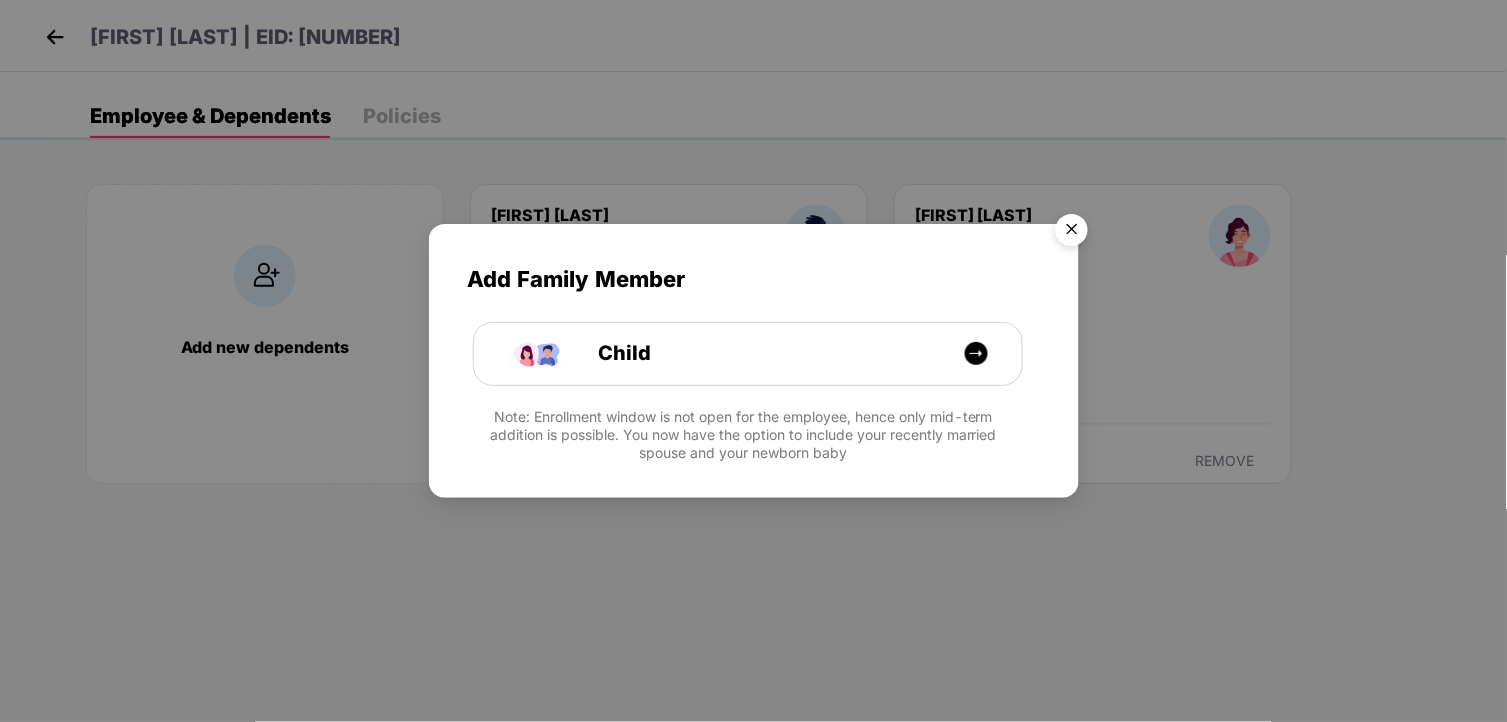 click at bounding box center (1072, 233) 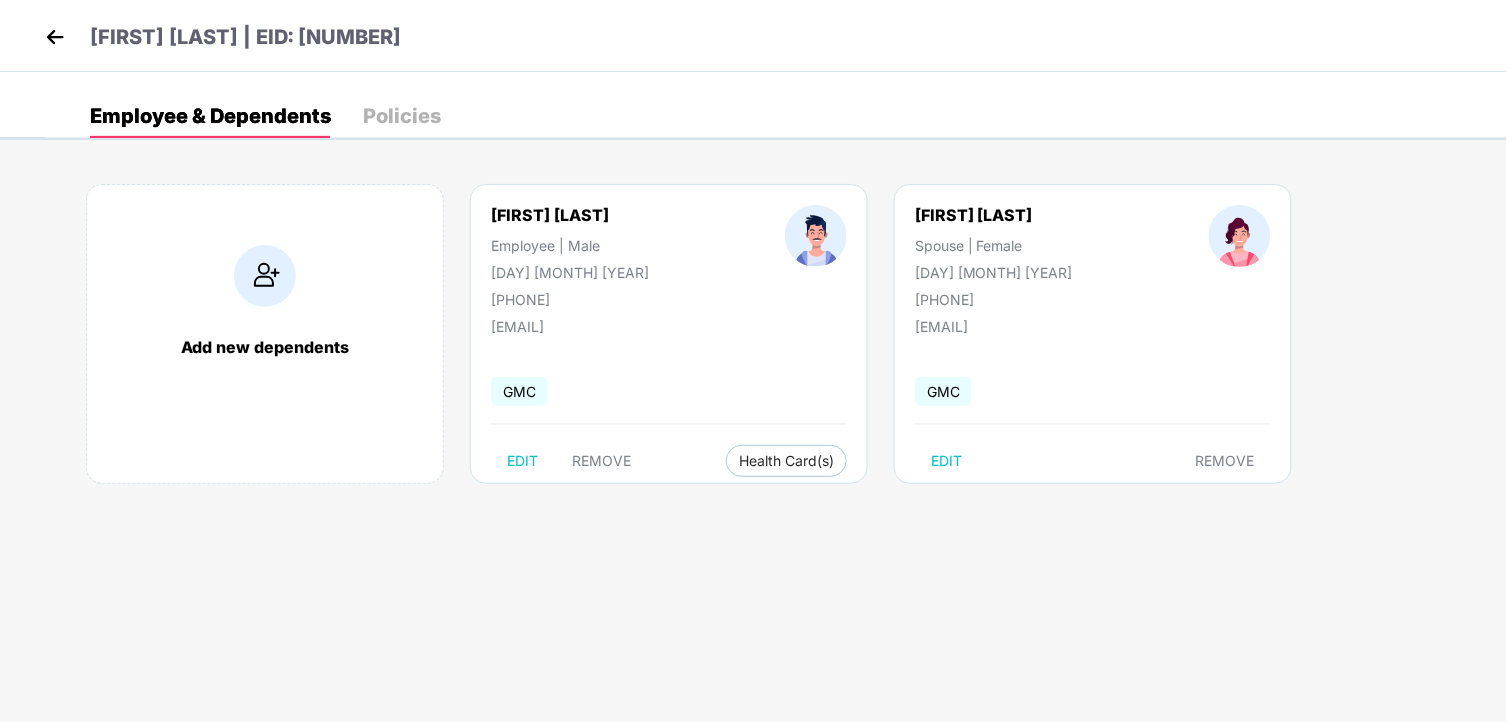 click at bounding box center [55, 37] 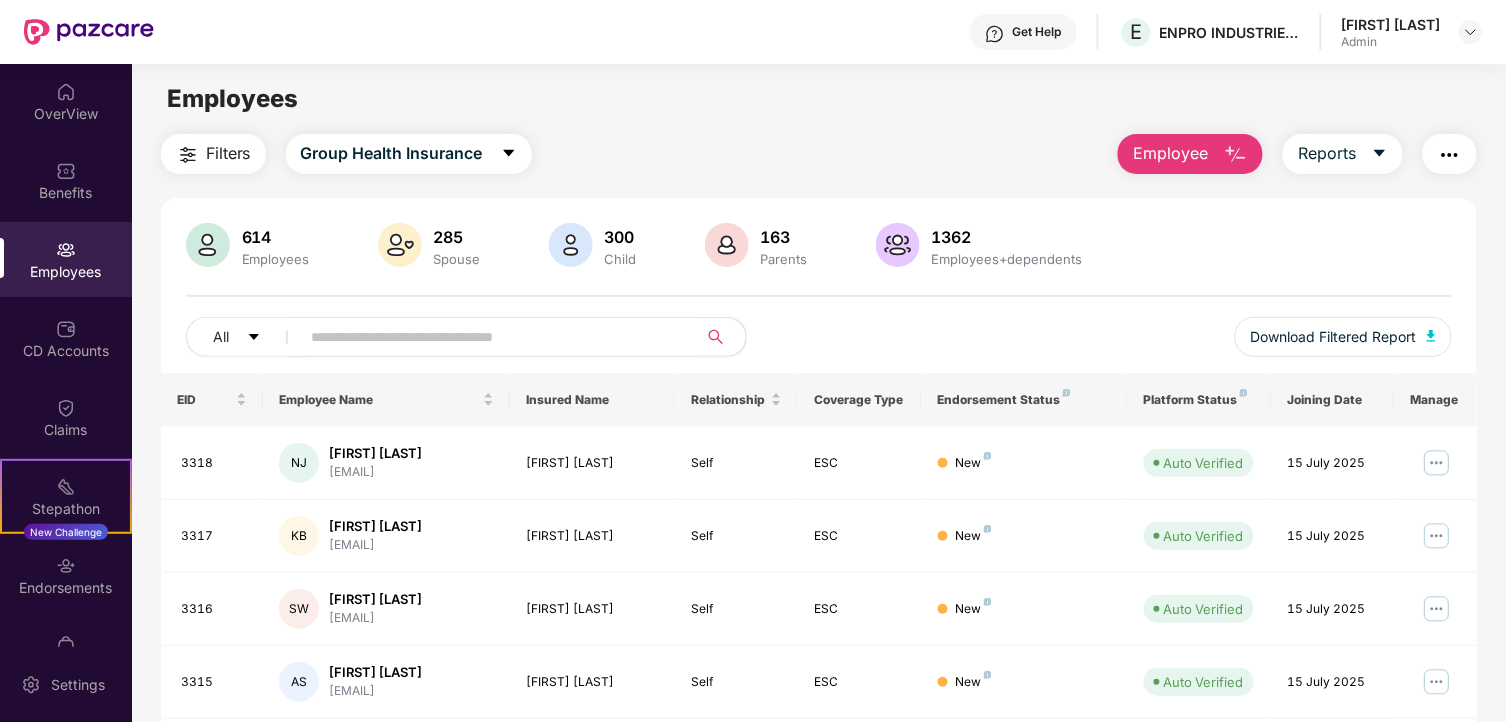 click at bounding box center (491, 337) 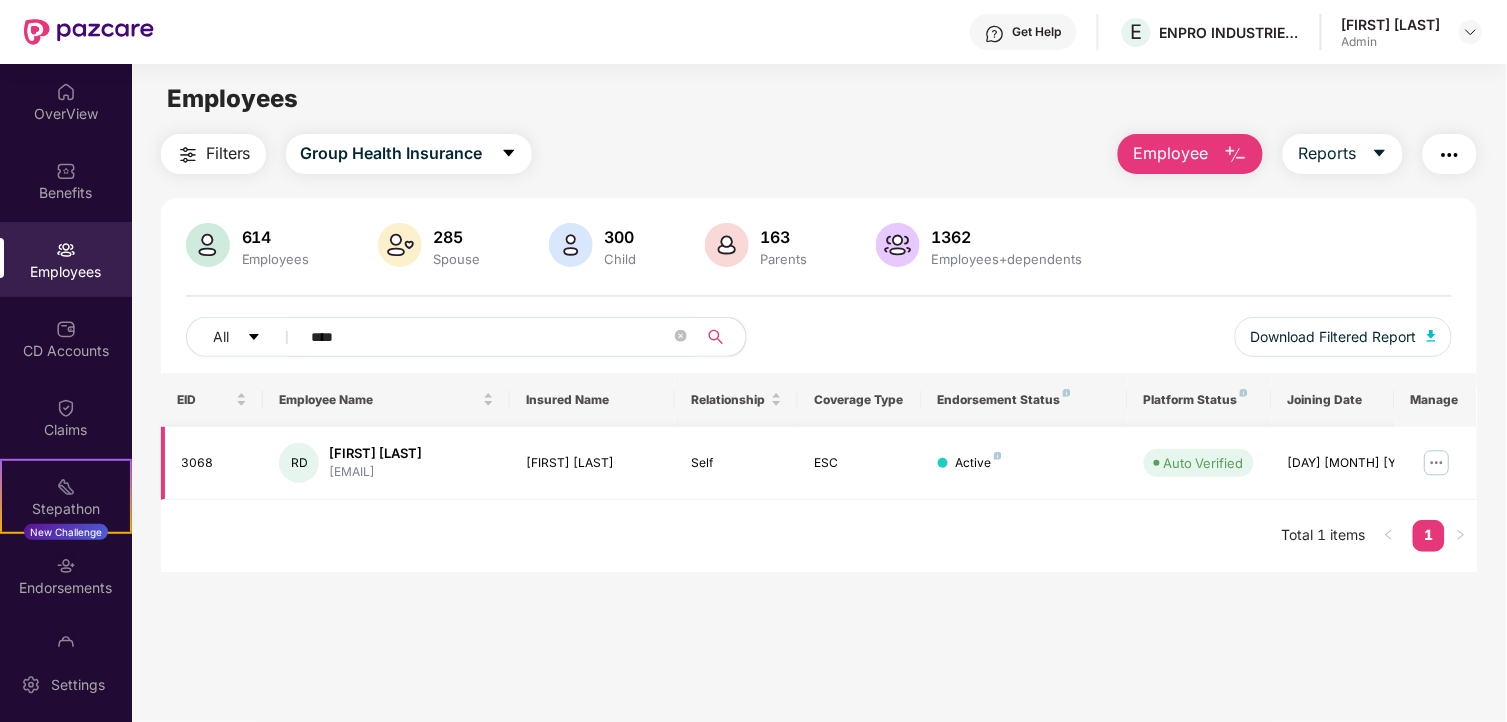 type on "****" 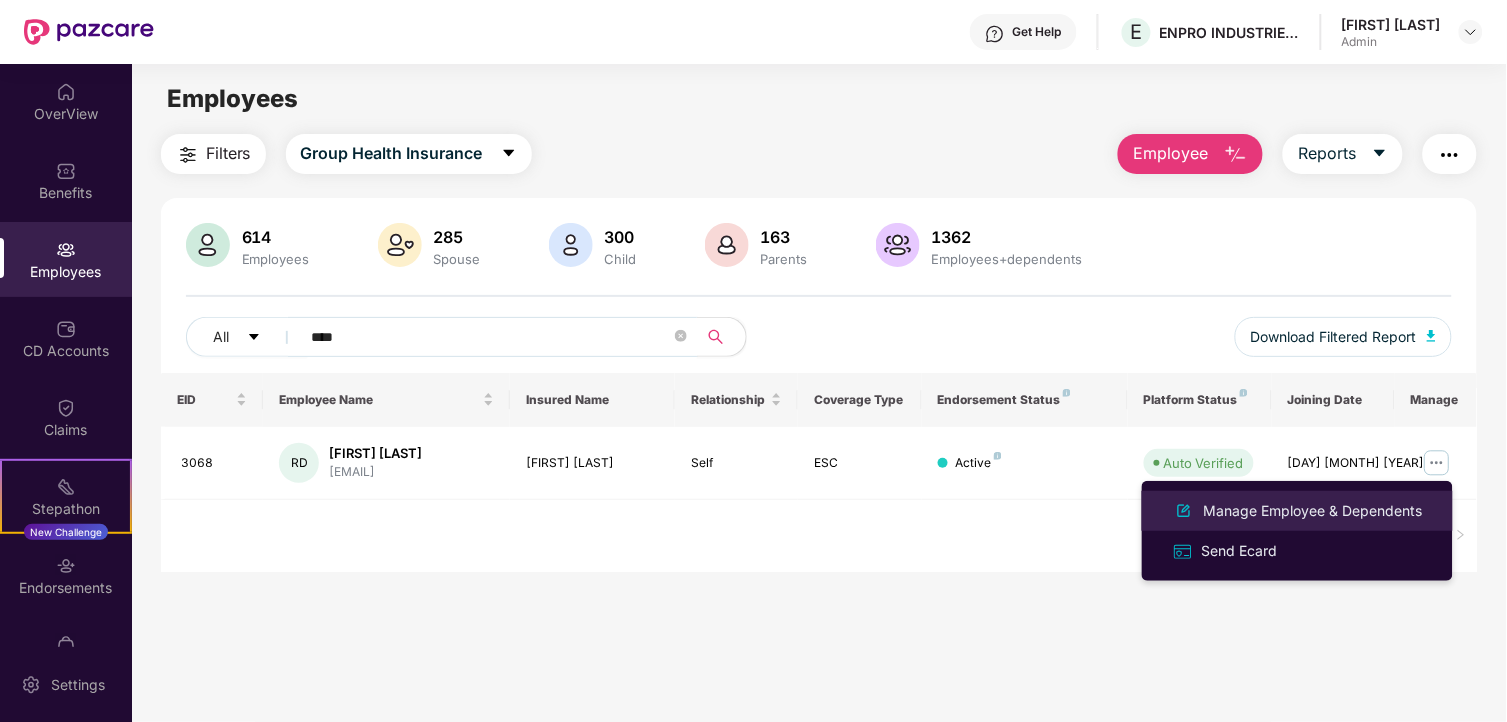 click on "Manage Employee & Dependents" at bounding box center [1313, 511] 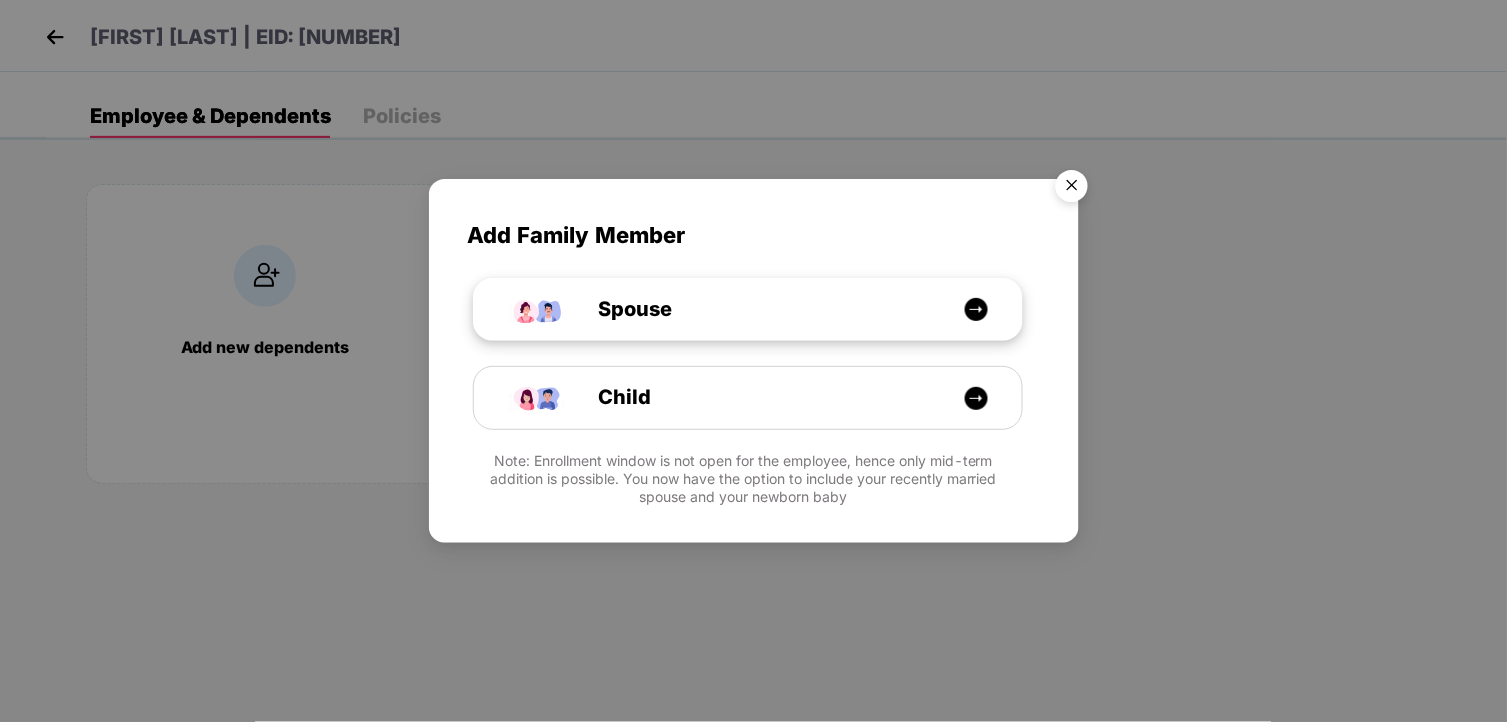 click on "Spouse" at bounding box center [758, 309] 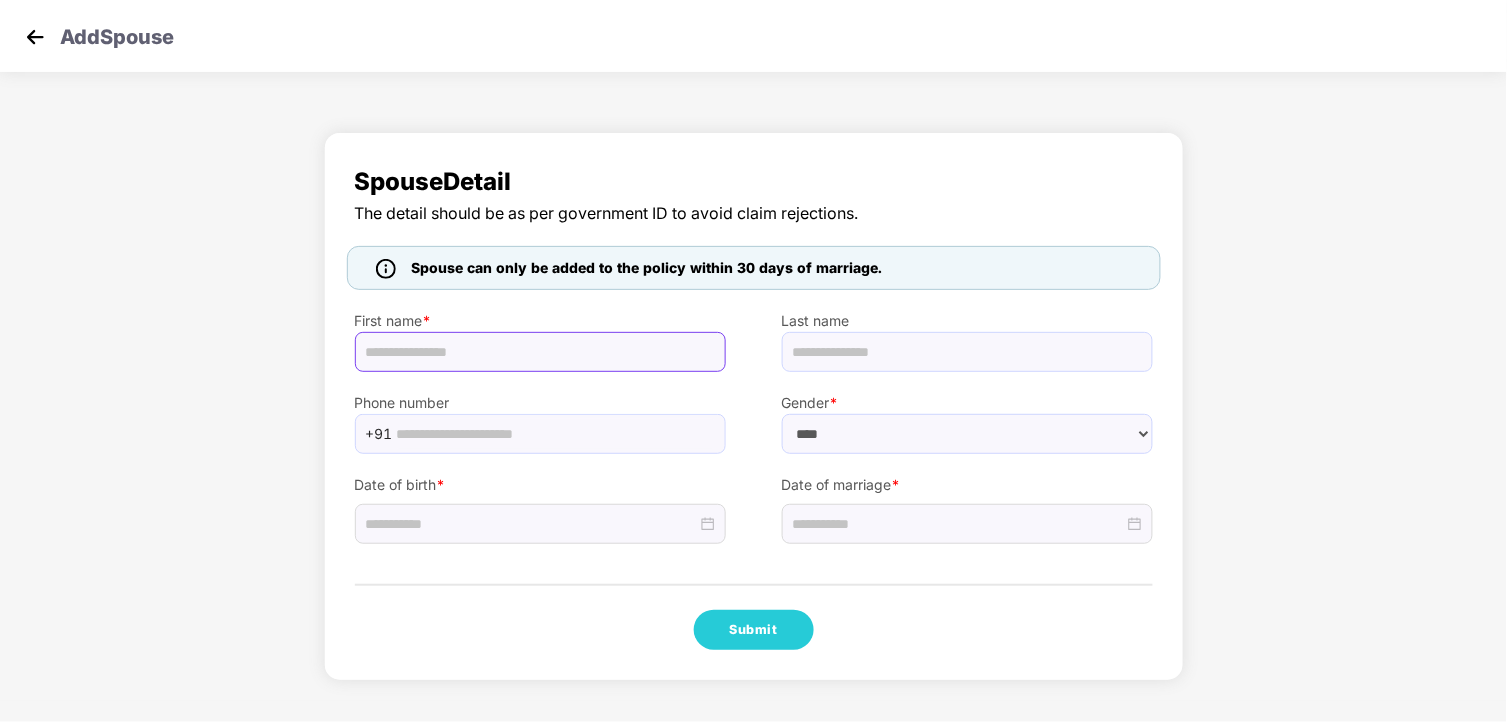 click at bounding box center (540, 352) 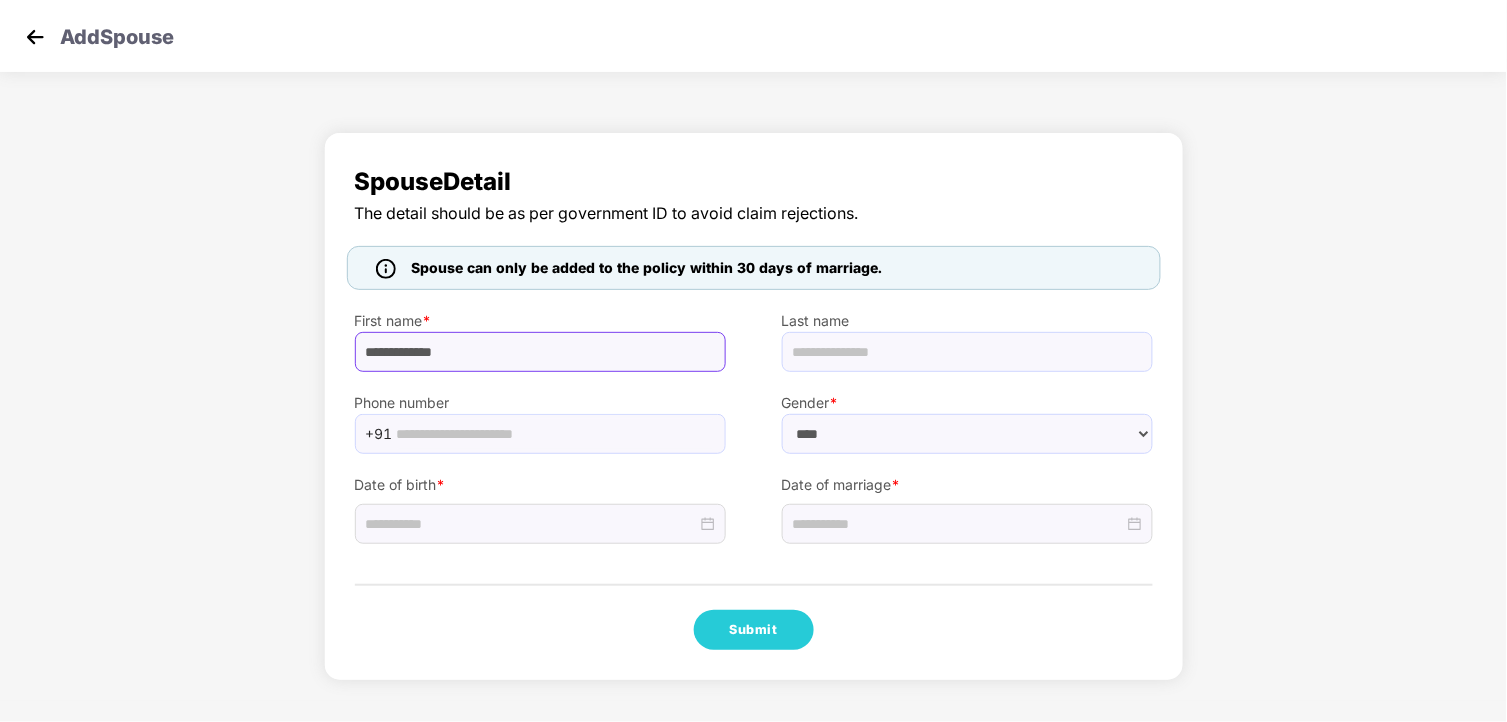 drag, startPoint x: 417, startPoint y: 351, endPoint x: 514, endPoint y: 343, distance: 97.32934 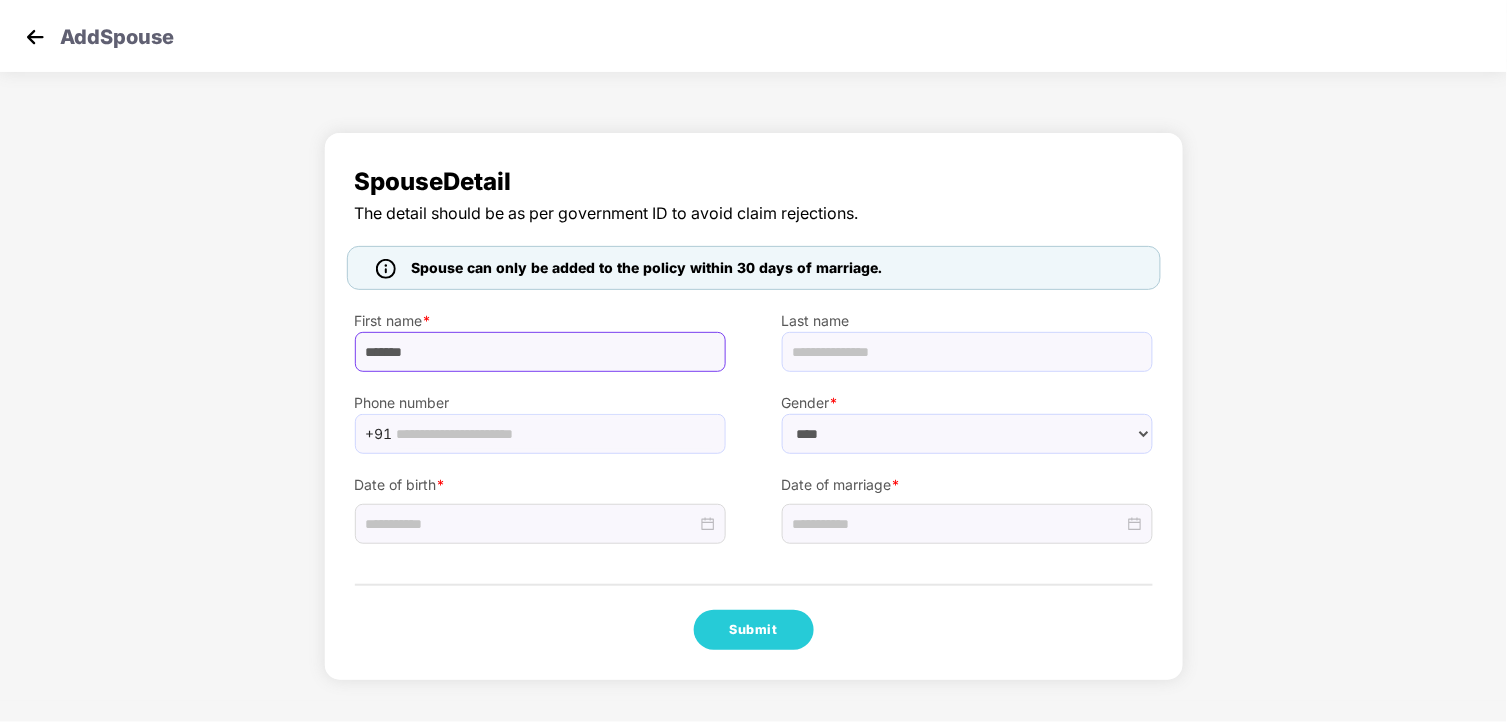 type on "******" 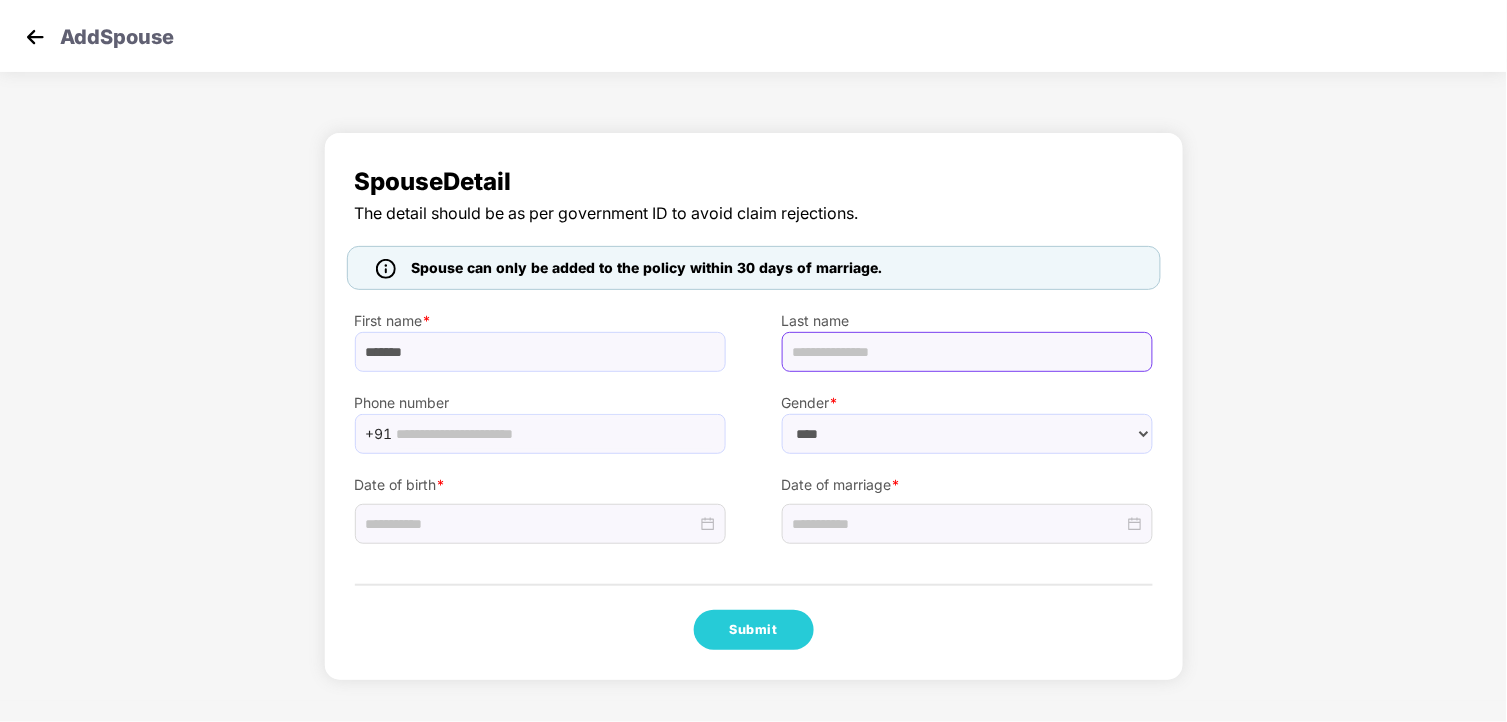 click at bounding box center (967, 352) 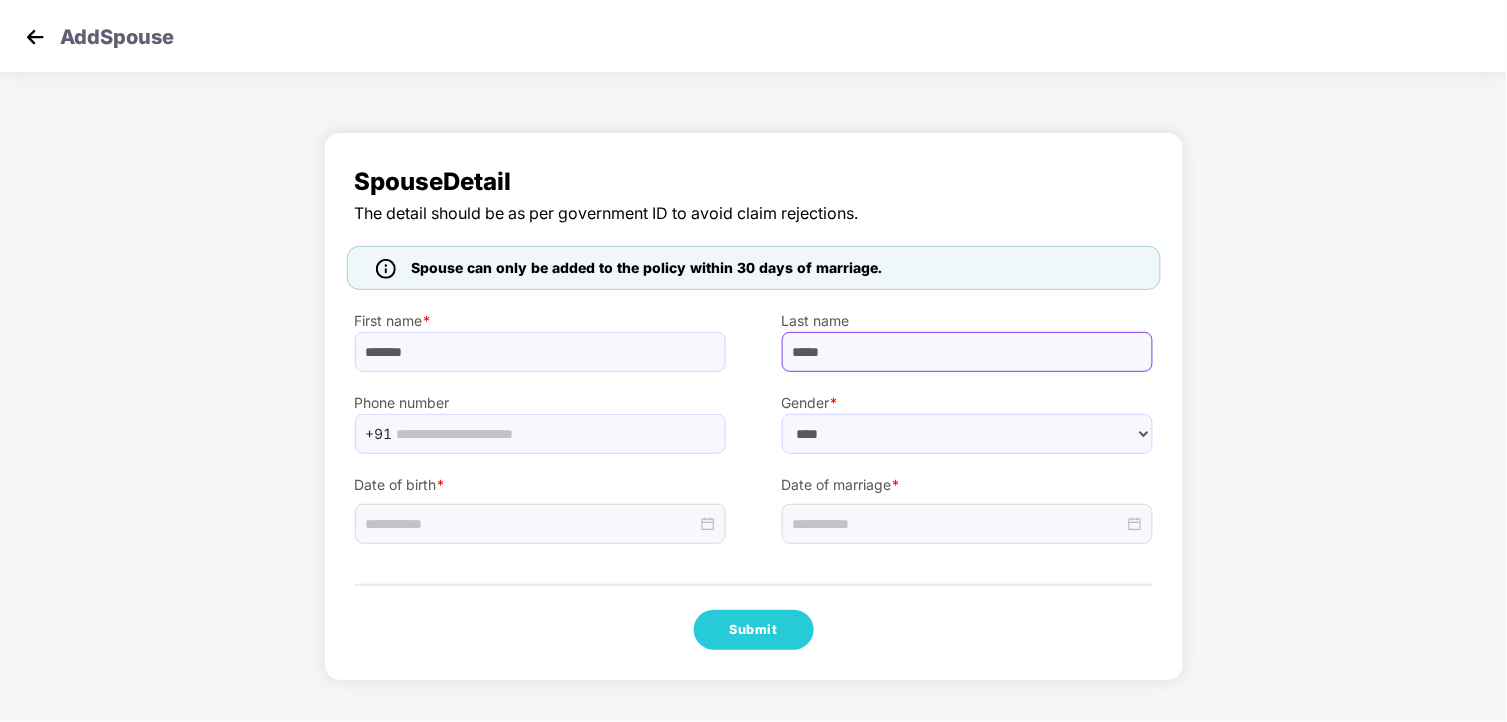 type on "*****" 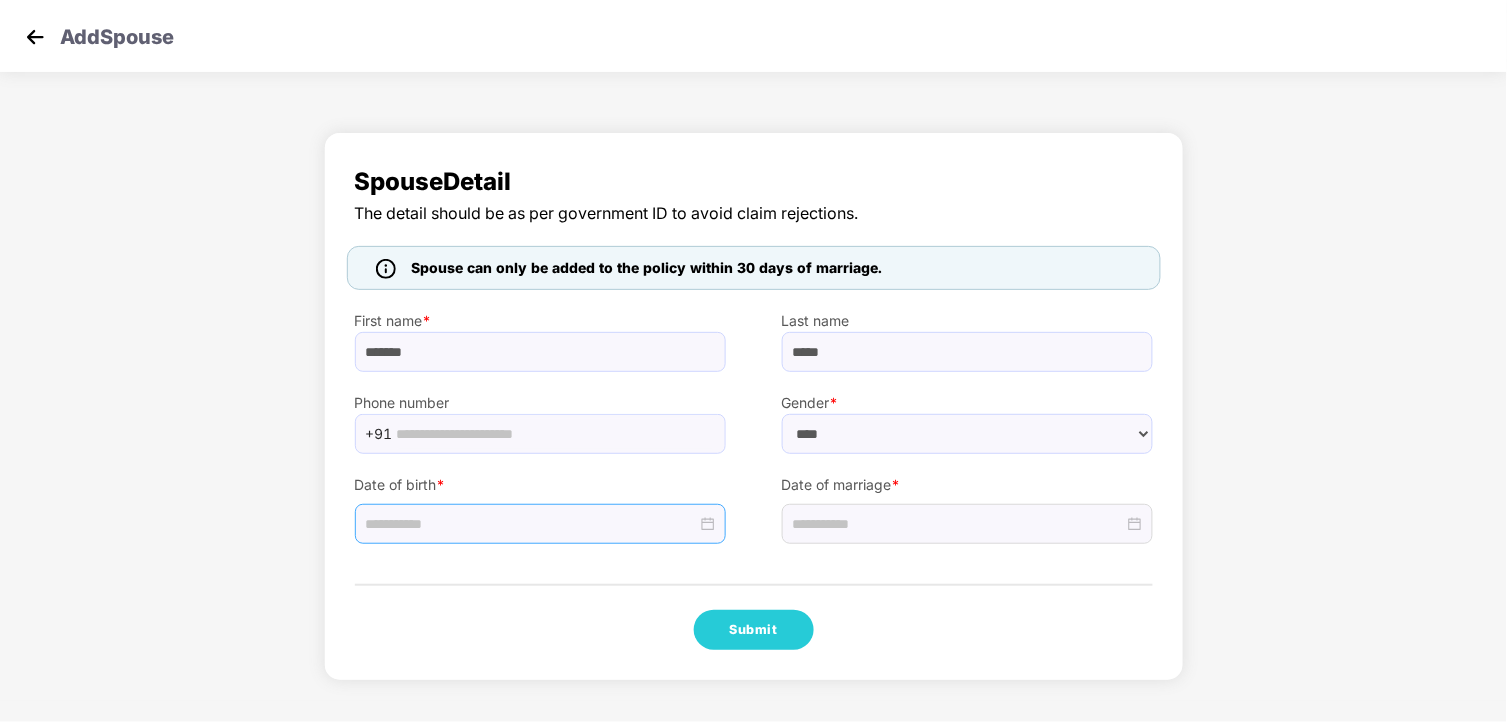 click at bounding box center [531, 524] 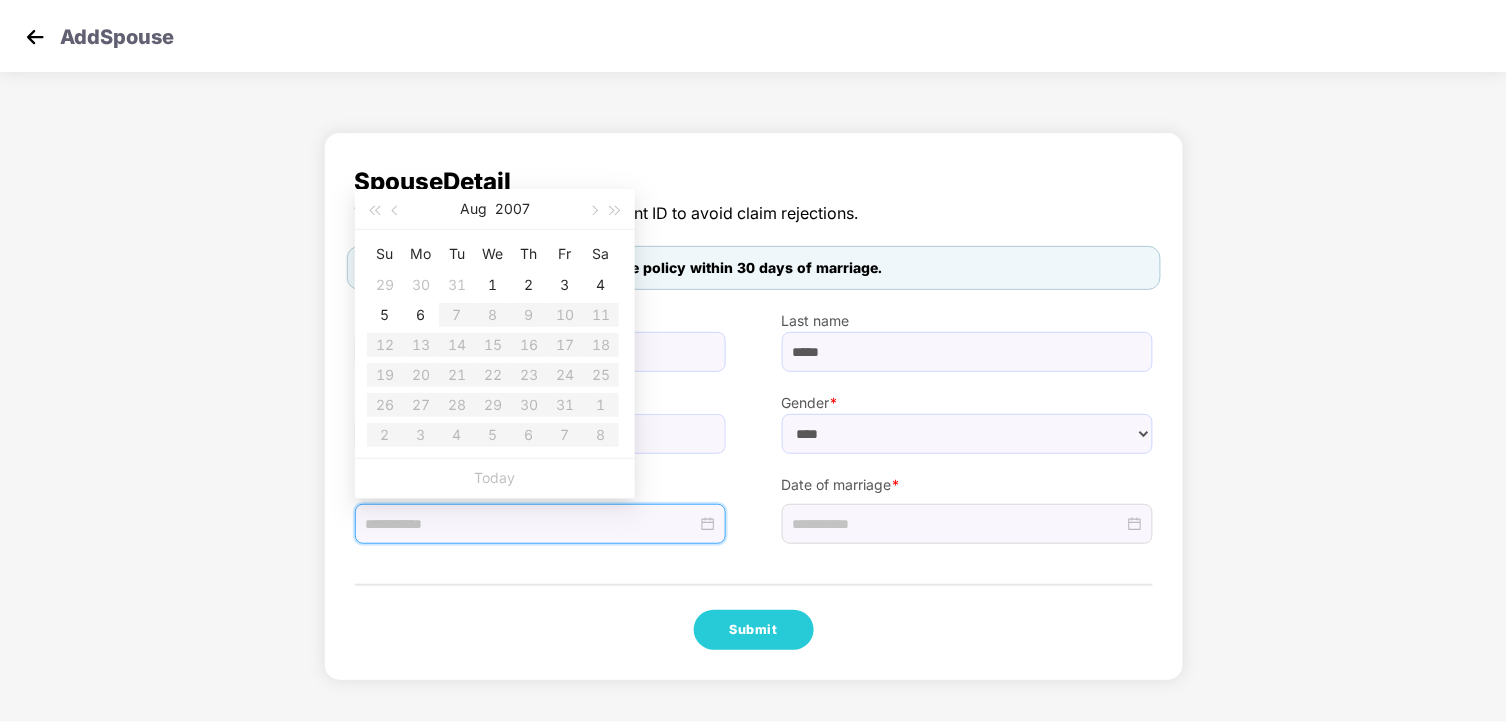 click at bounding box center [531, 524] 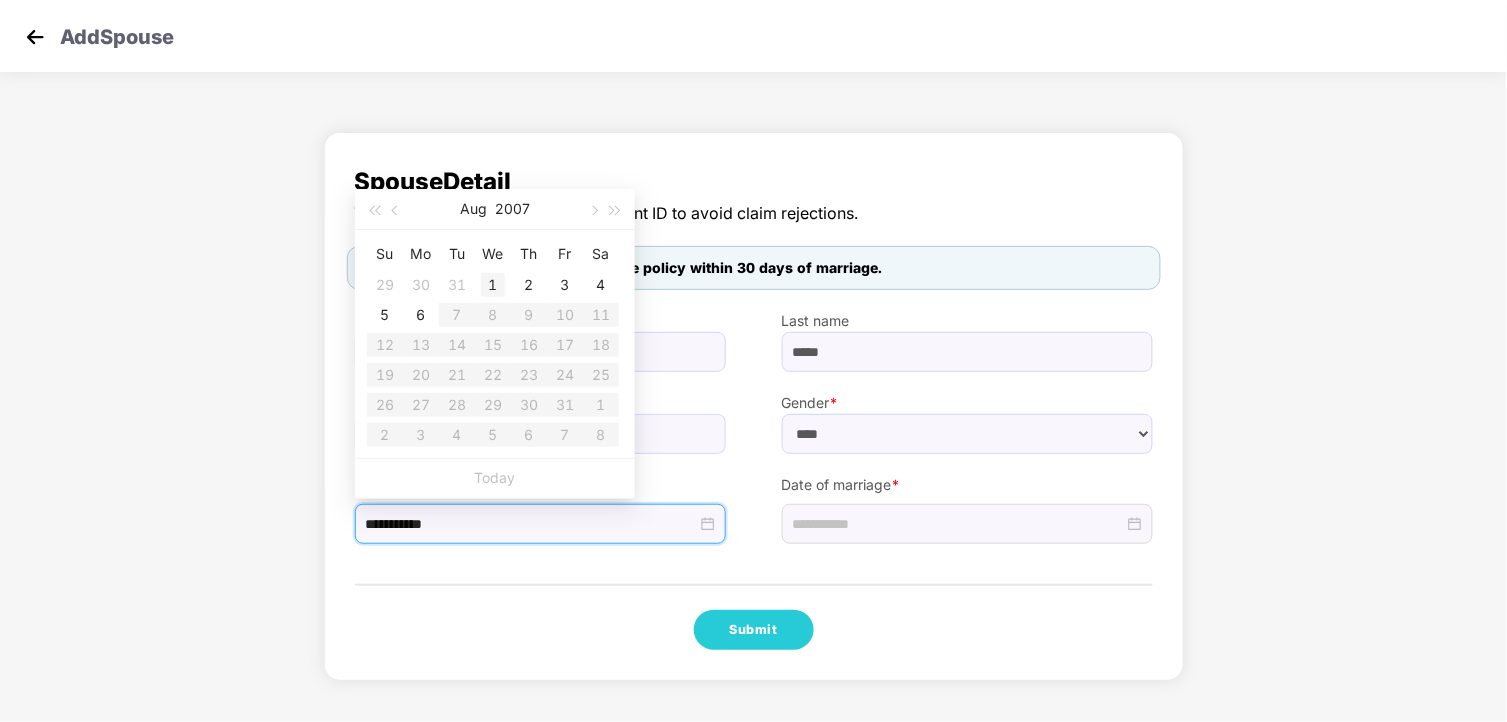 type on "**********" 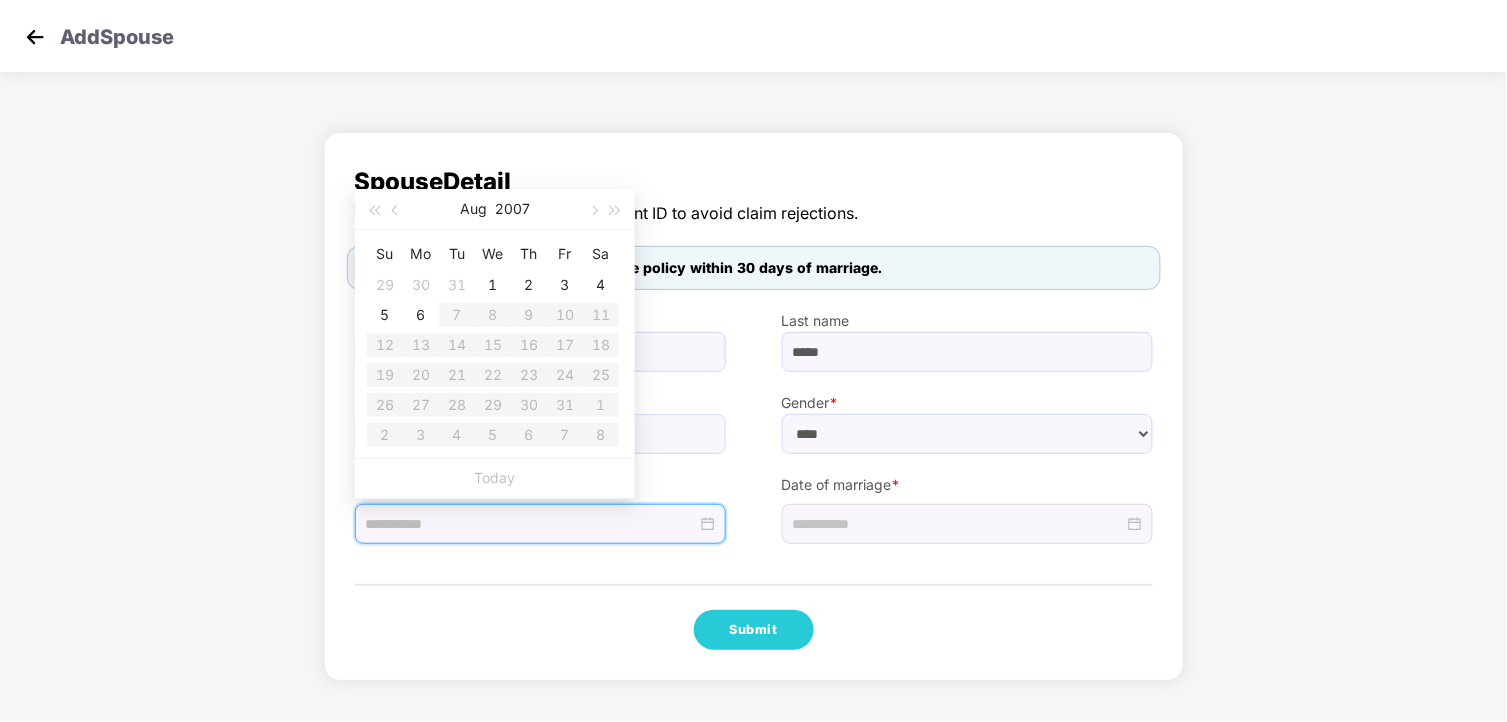 type 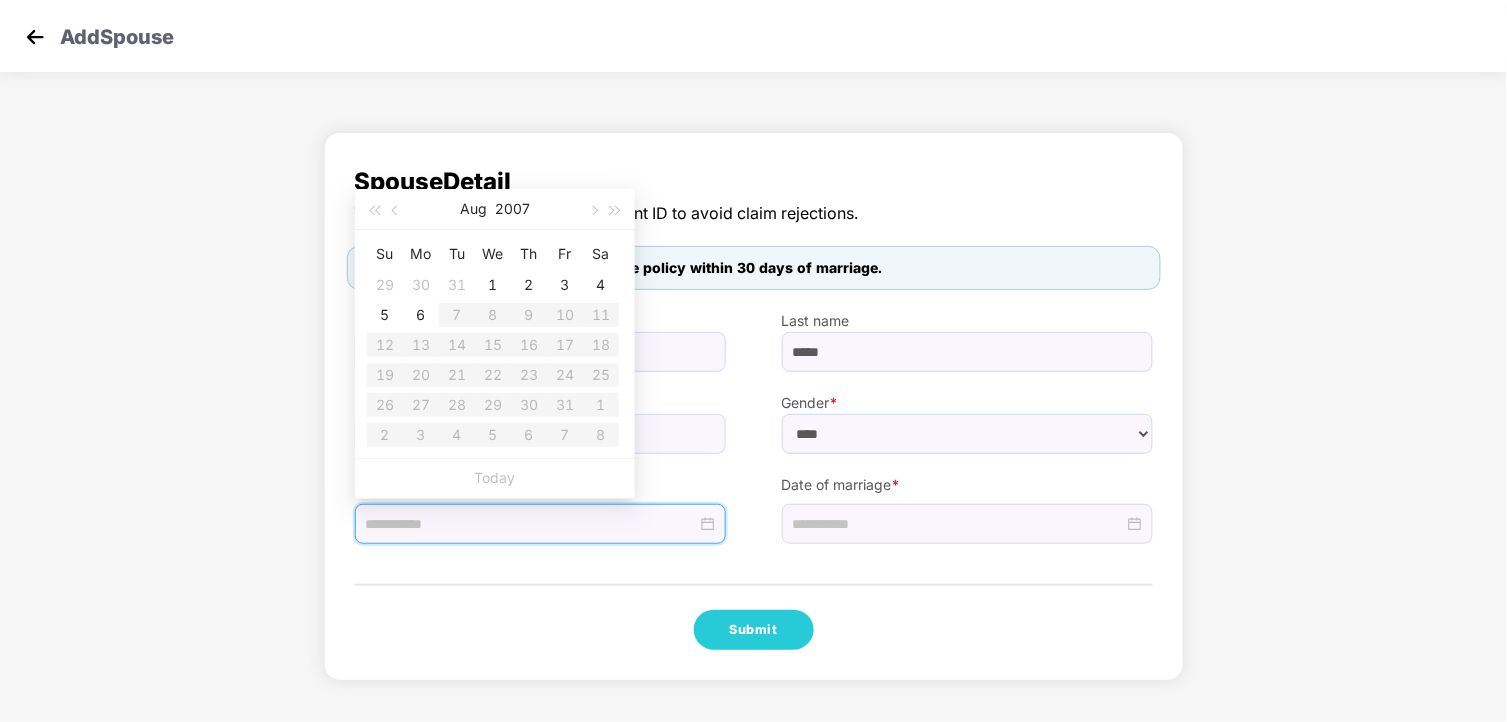 click on "Spouse  Detail The detail should be as per government ID to avoid claim rejections.  Spouse can only be added to the policy within 30 days of marriage. First name  * [LAST] Last name *[LAST] Phone number +91[PHONE] Gender  * ****** **** ****** Date of birth  * Date of marriage  * Submit" at bounding box center [753, 411] 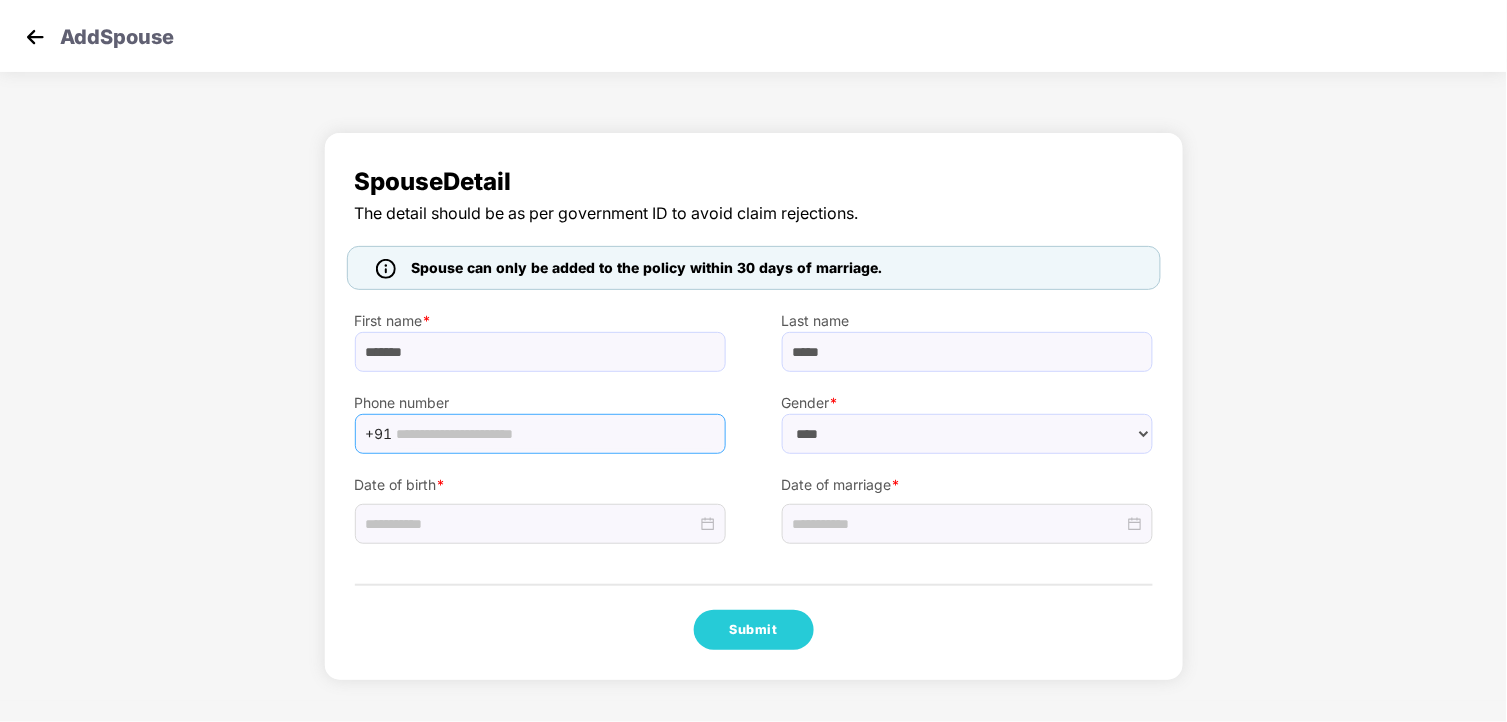 click at bounding box center (555, 434) 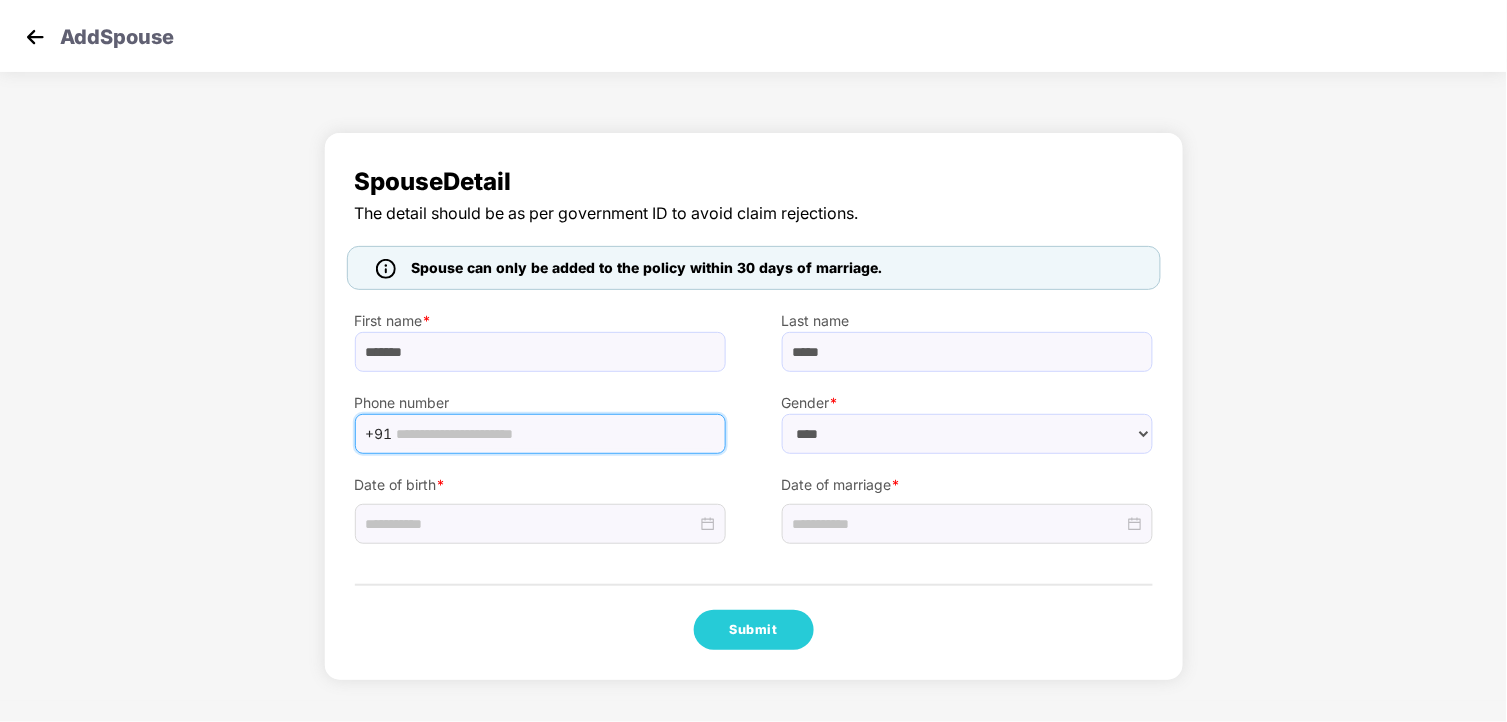 paste on "**********" 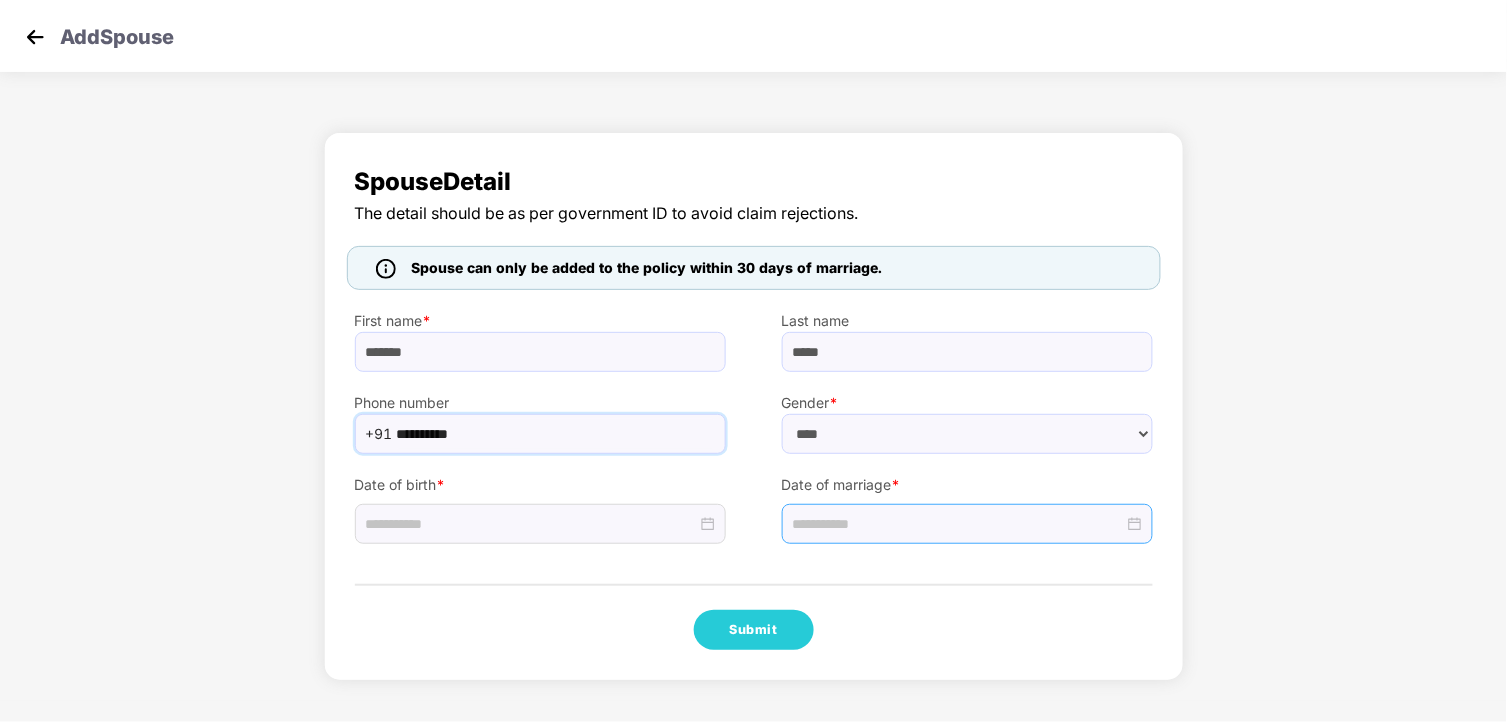 type on "**********" 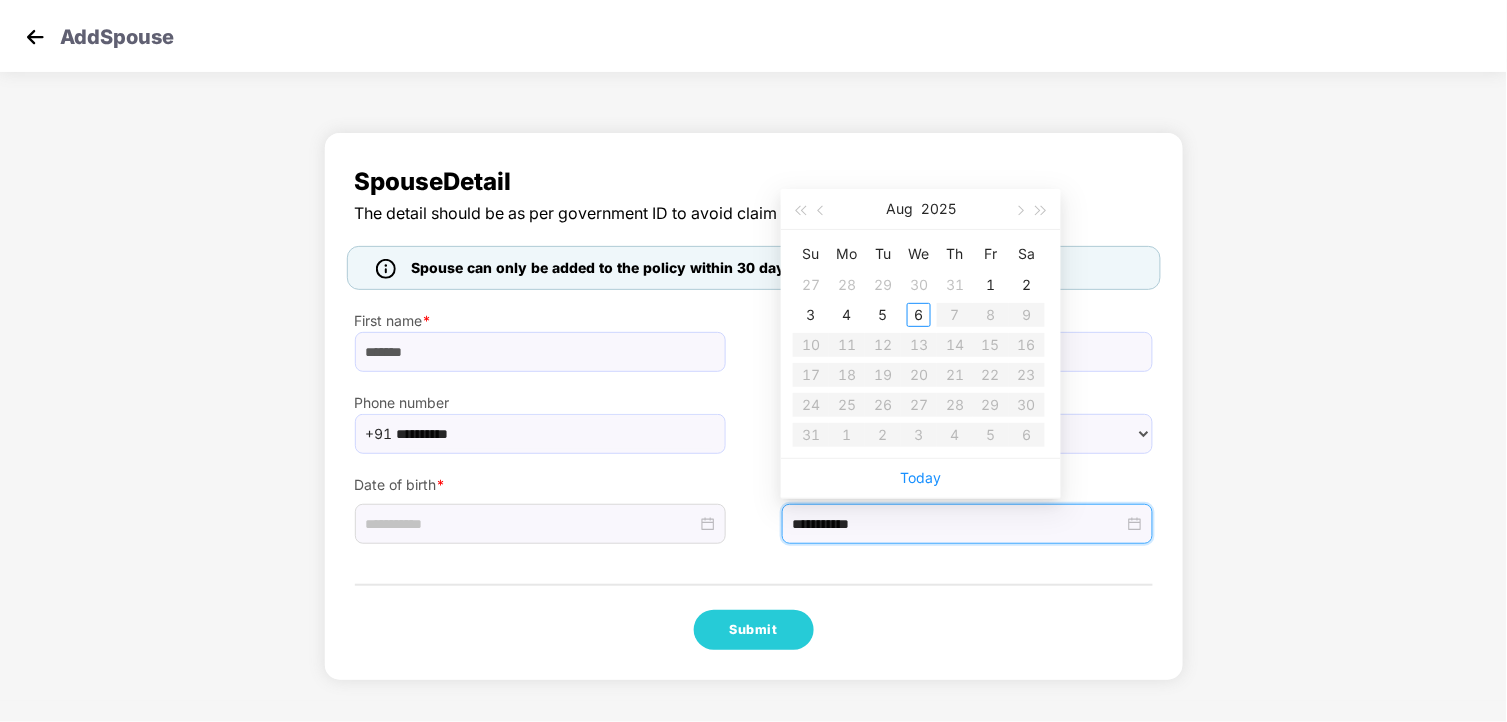 type on "**********" 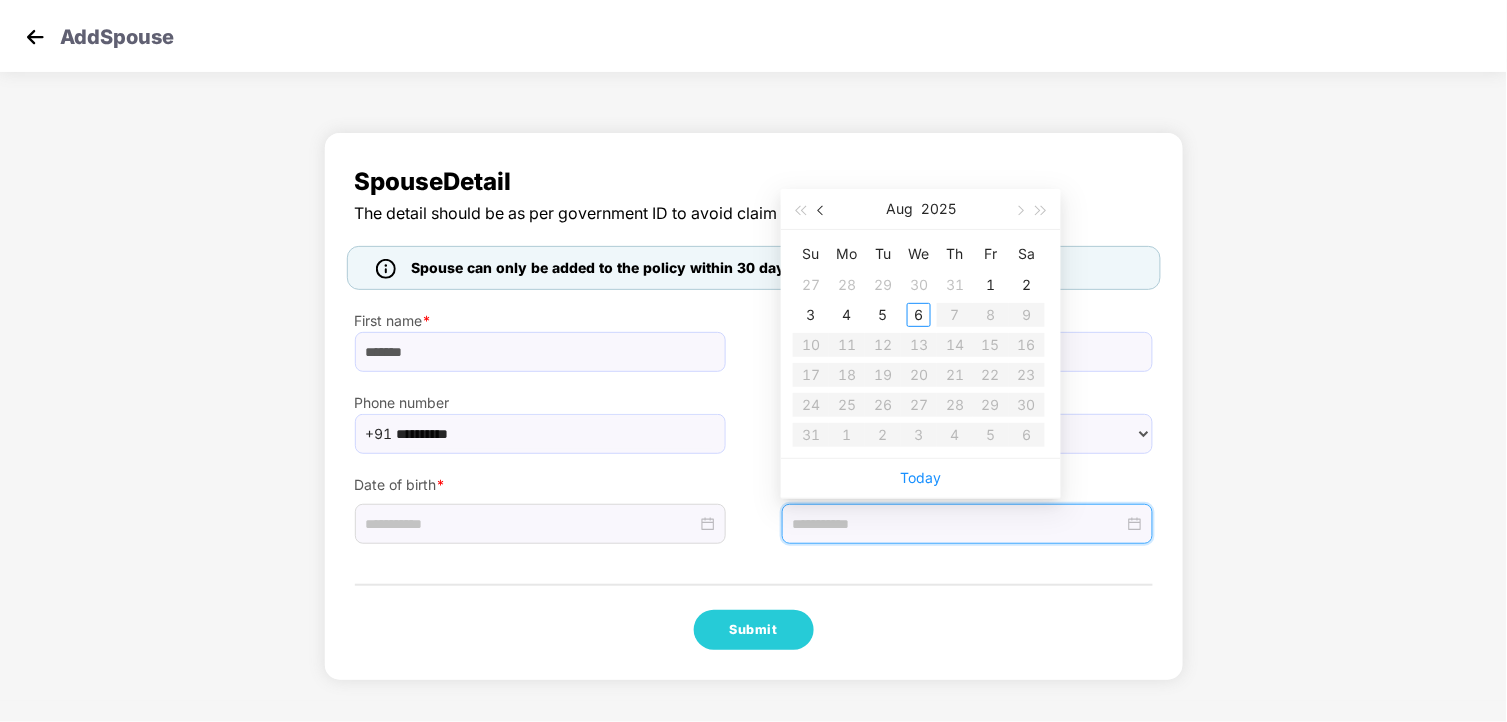 click at bounding box center [822, 209] 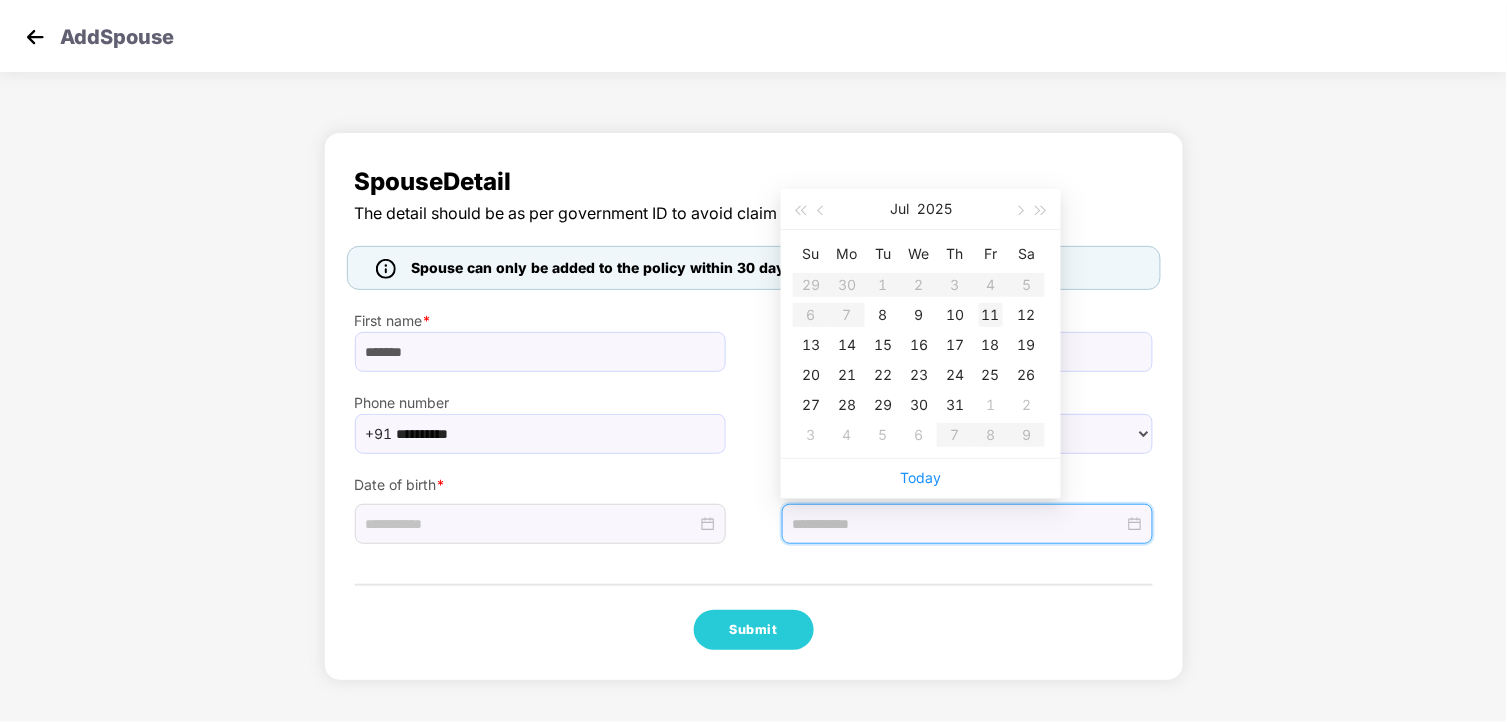 type on "**********" 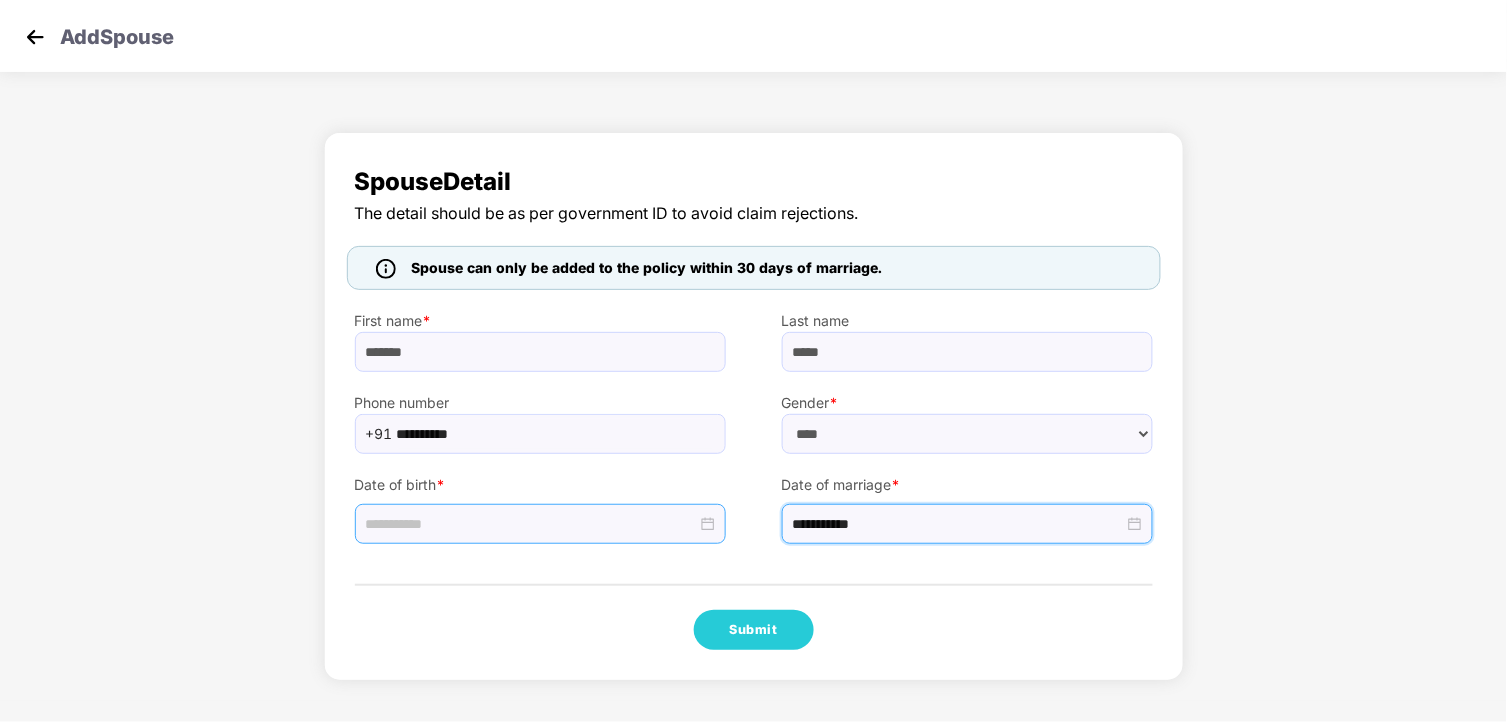 click at bounding box center (531, 524) 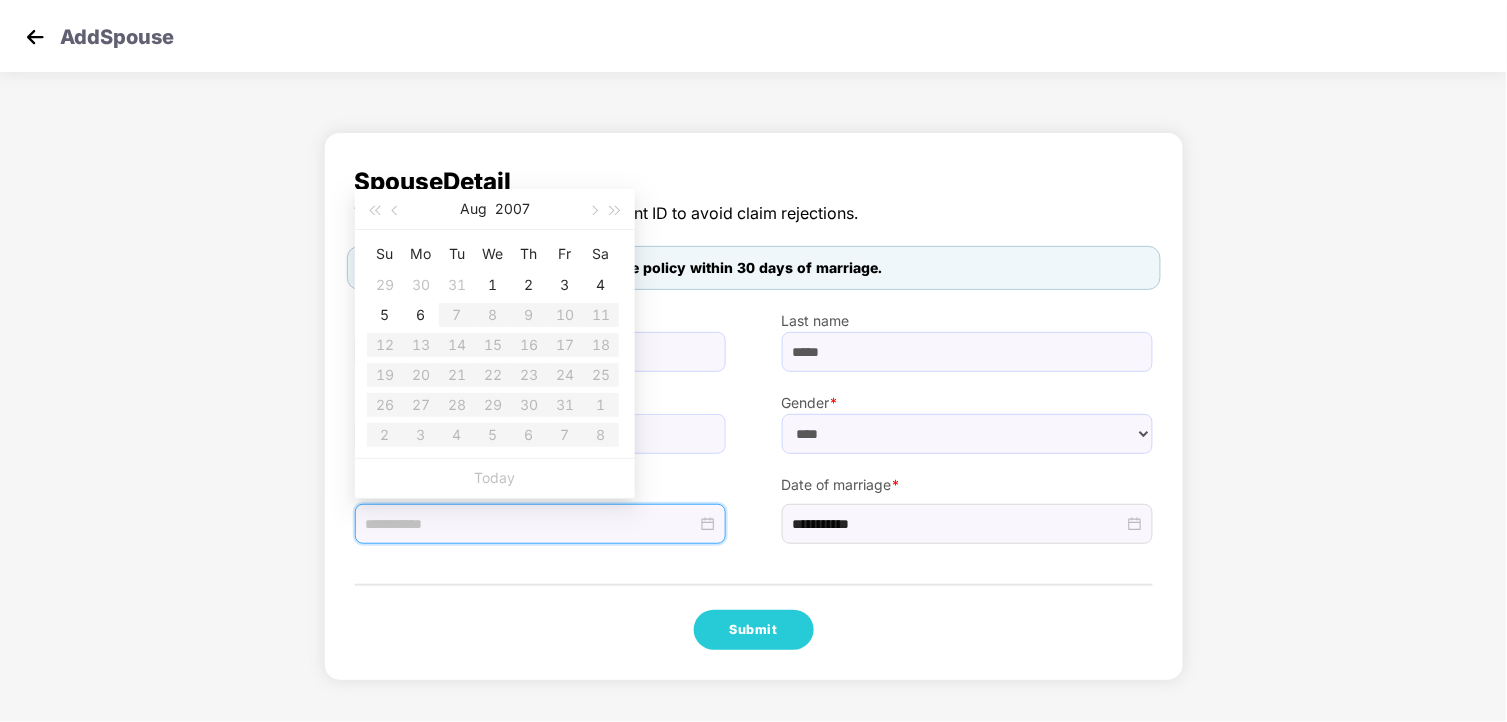 type on "**********" 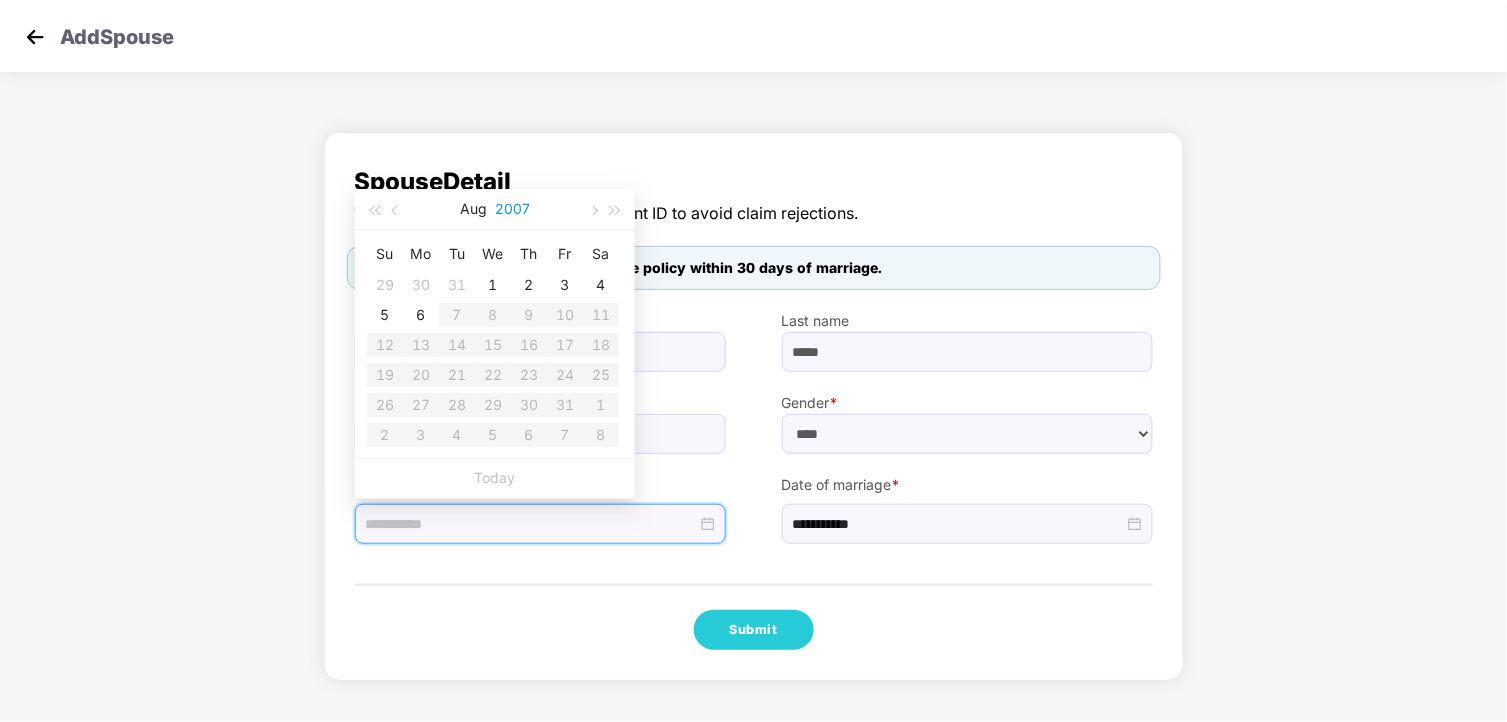 click on "2007" at bounding box center (512, 209) 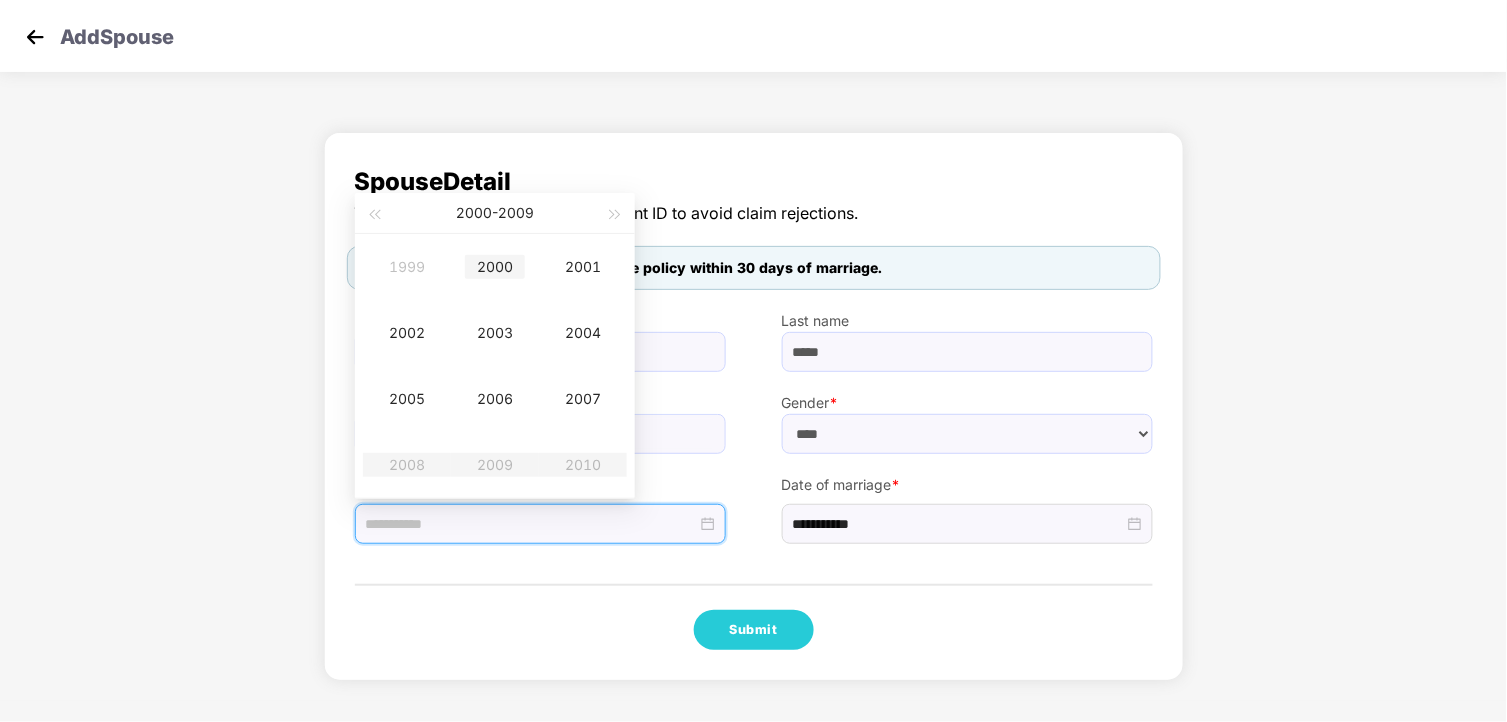 type on "**********" 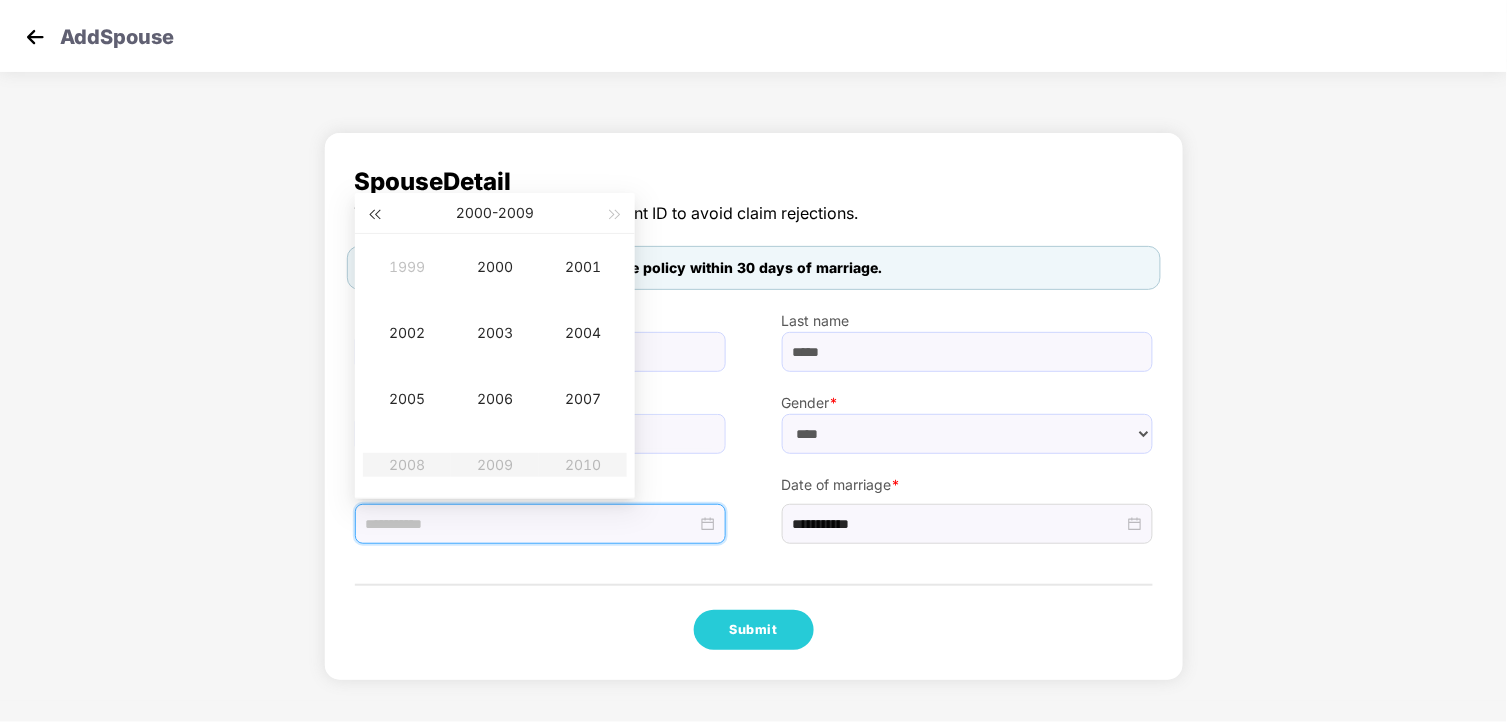 click at bounding box center [374, 213] 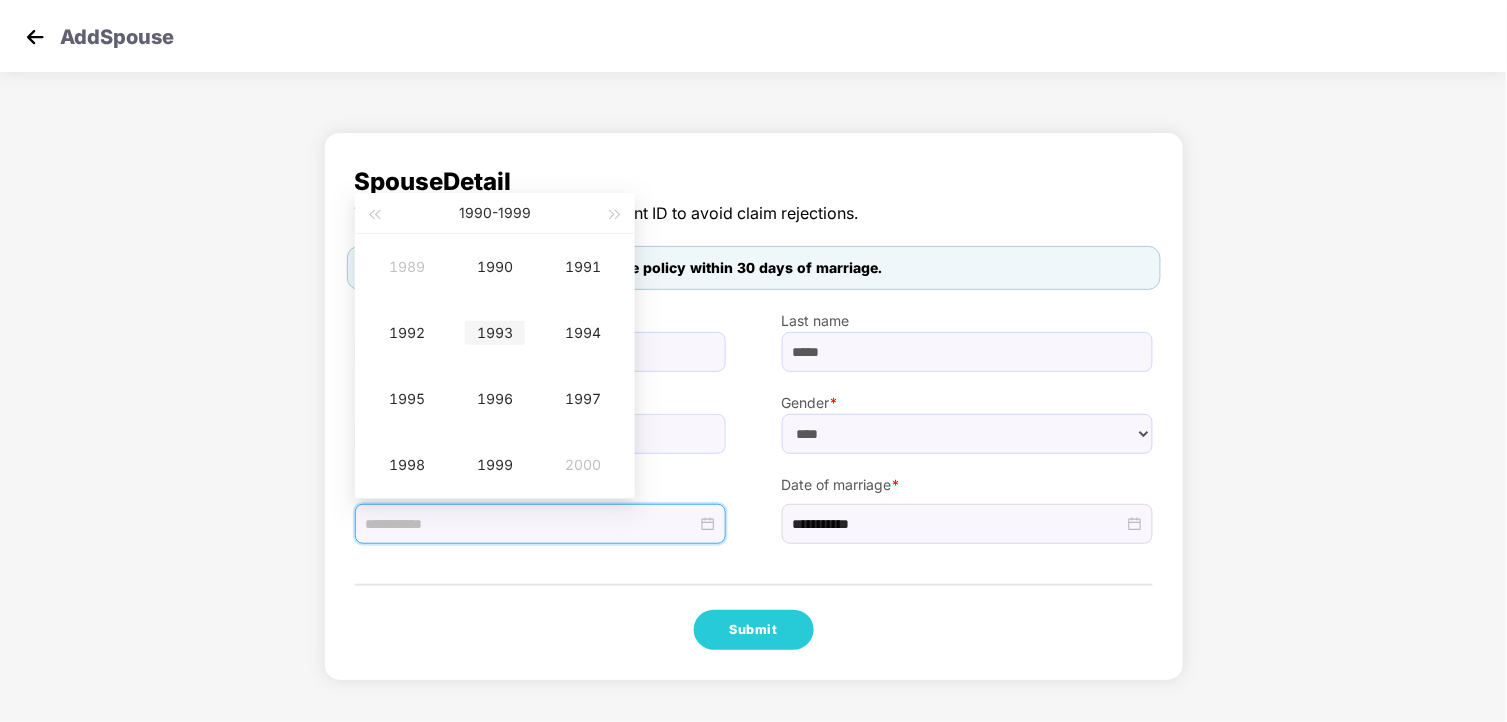 type on "**********" 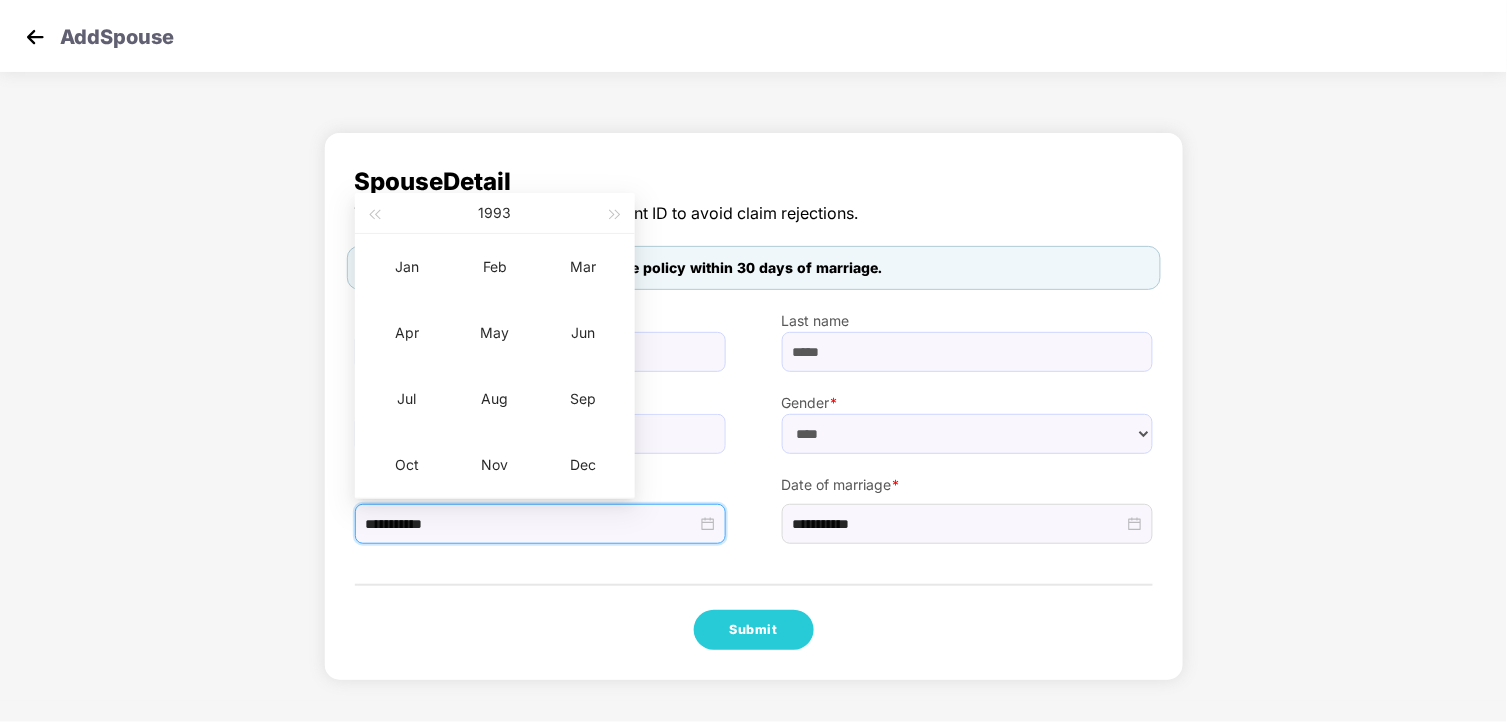type on "**********" 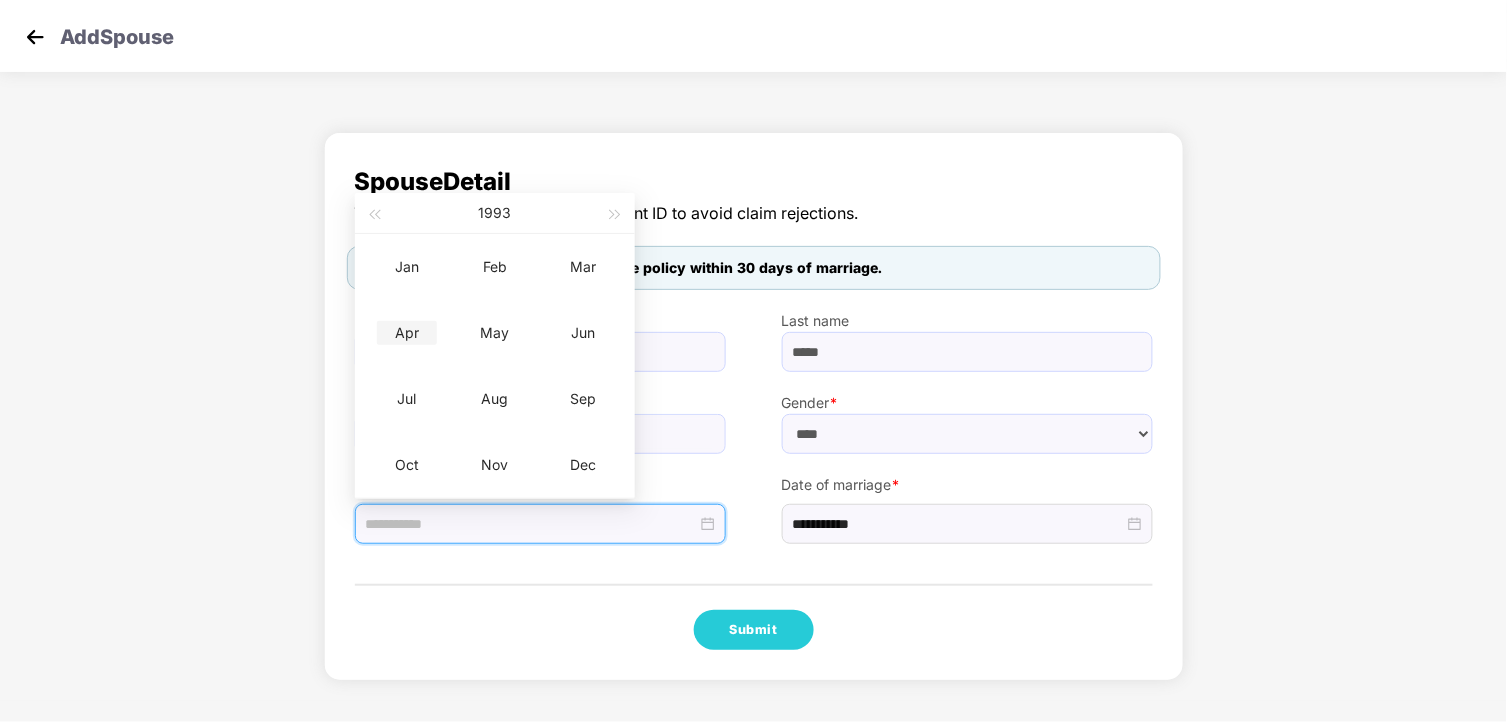 type on "**********" 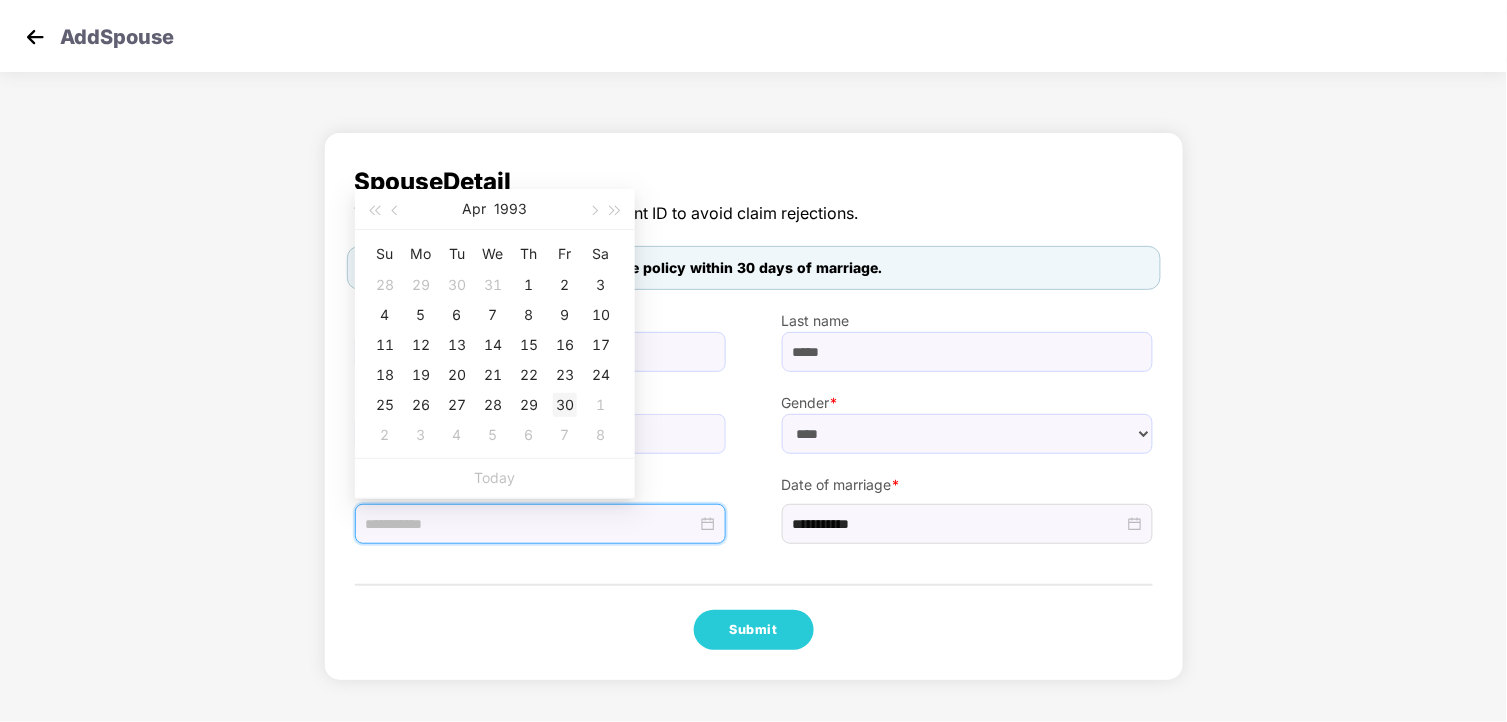 type on "**********" 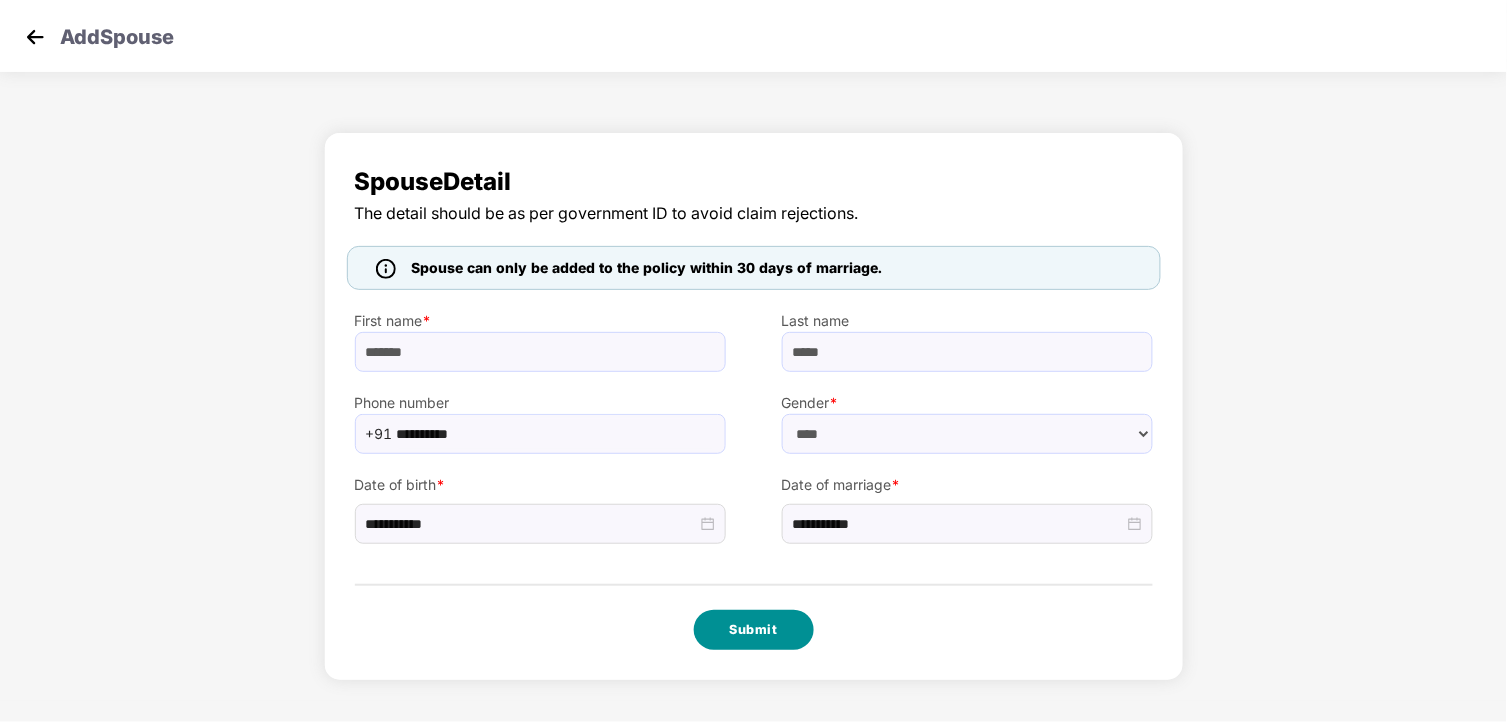 click on "Submit" at bounding box center (754, 630) 